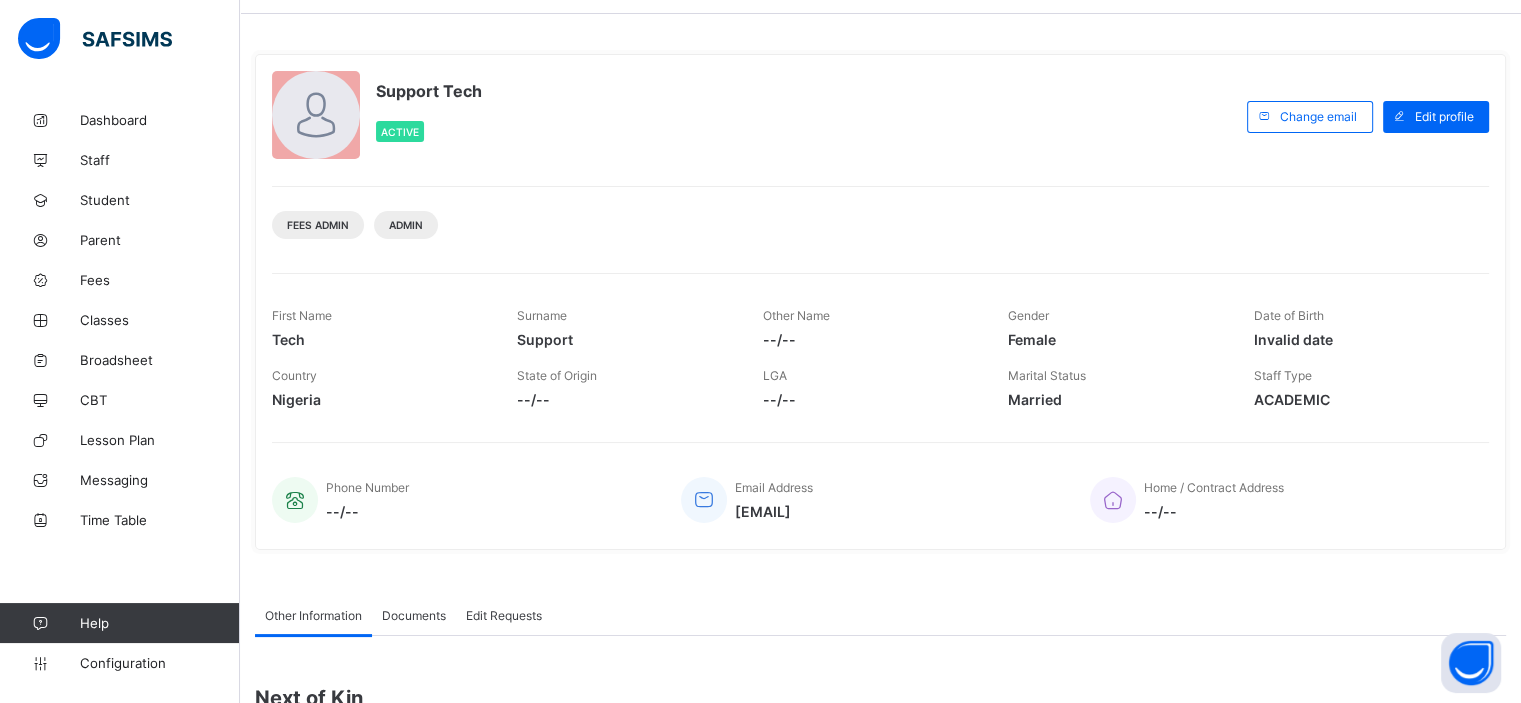 scroll, scrollTop: 0, scrollLeft: 0, axis: both 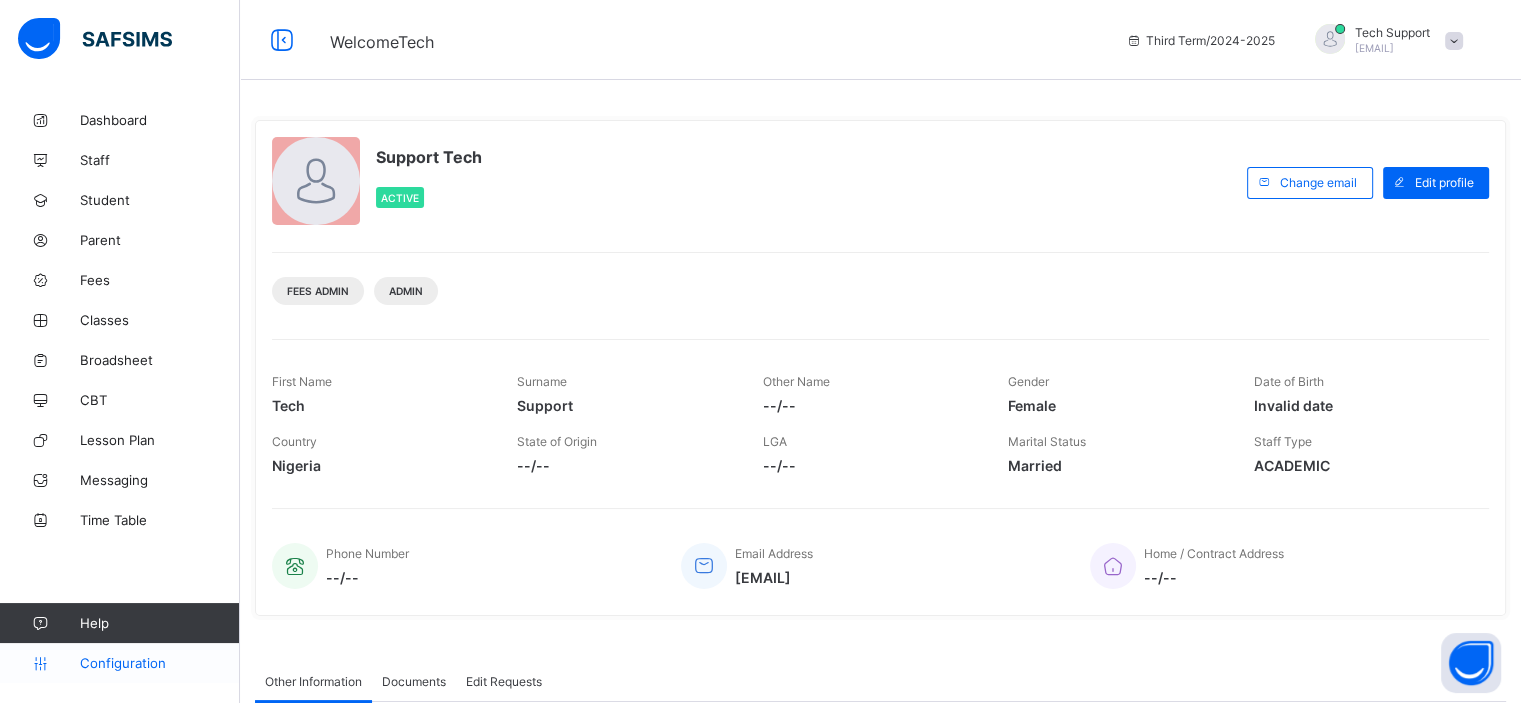 click on "Configuration" at bounding box center (159, 663) 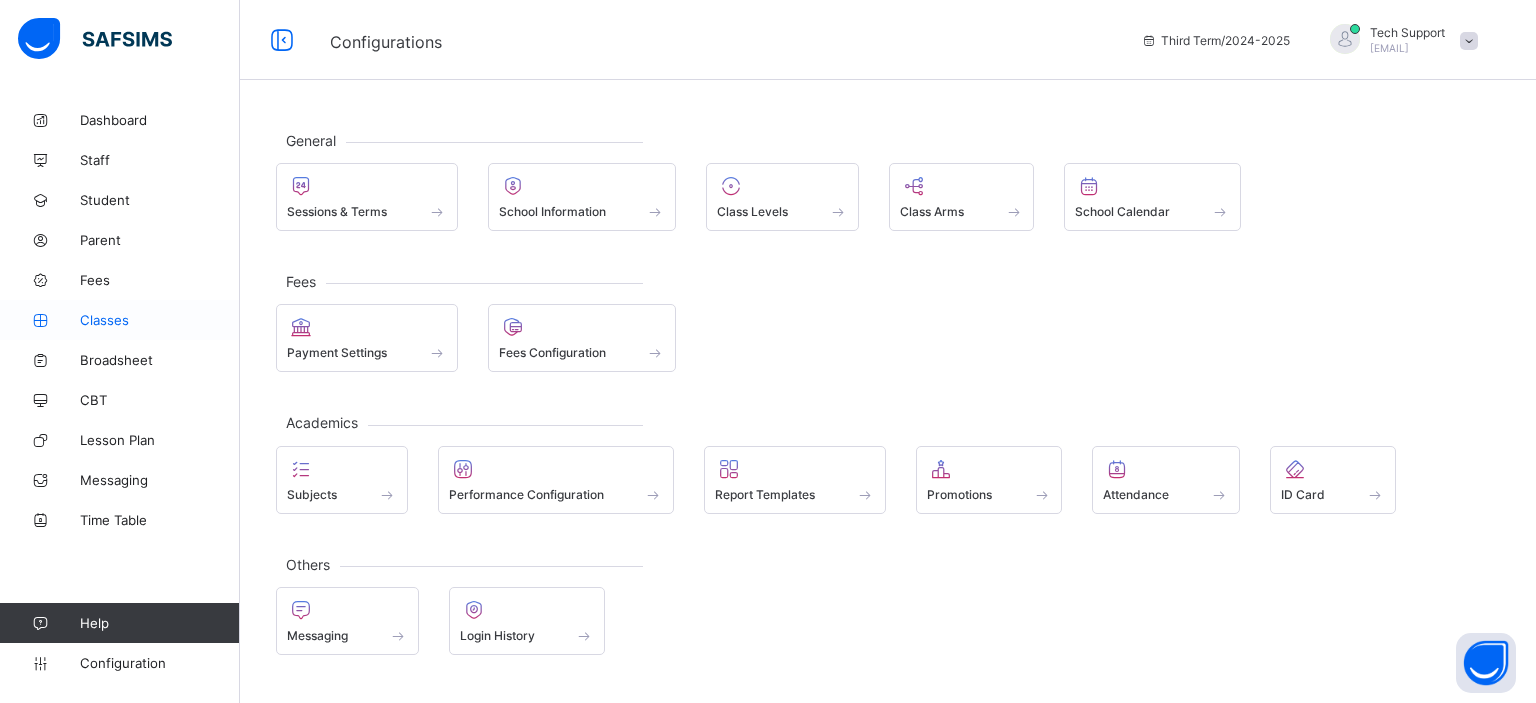 click on "Classes" at bounding box center [160, 320] 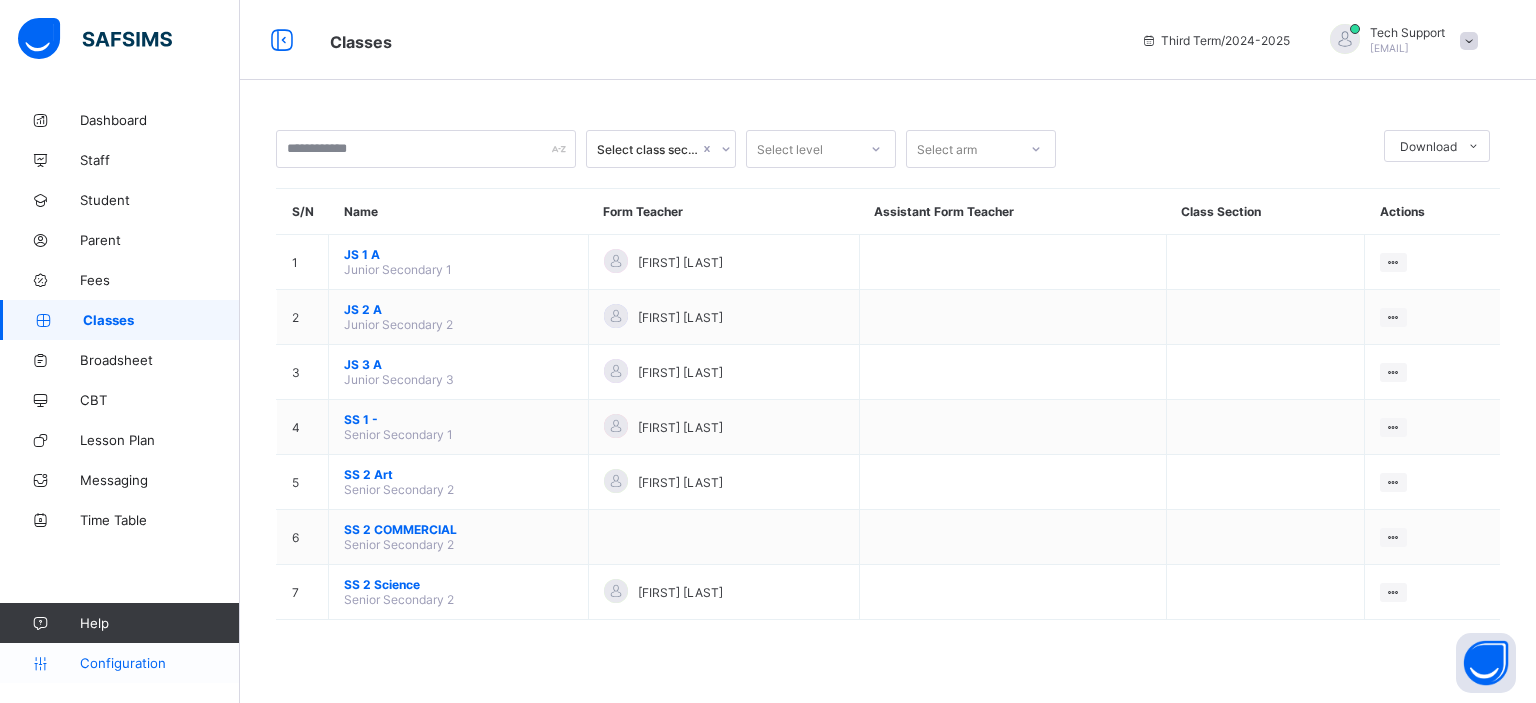 click on "Configuration" at bounding box center [159, 663] 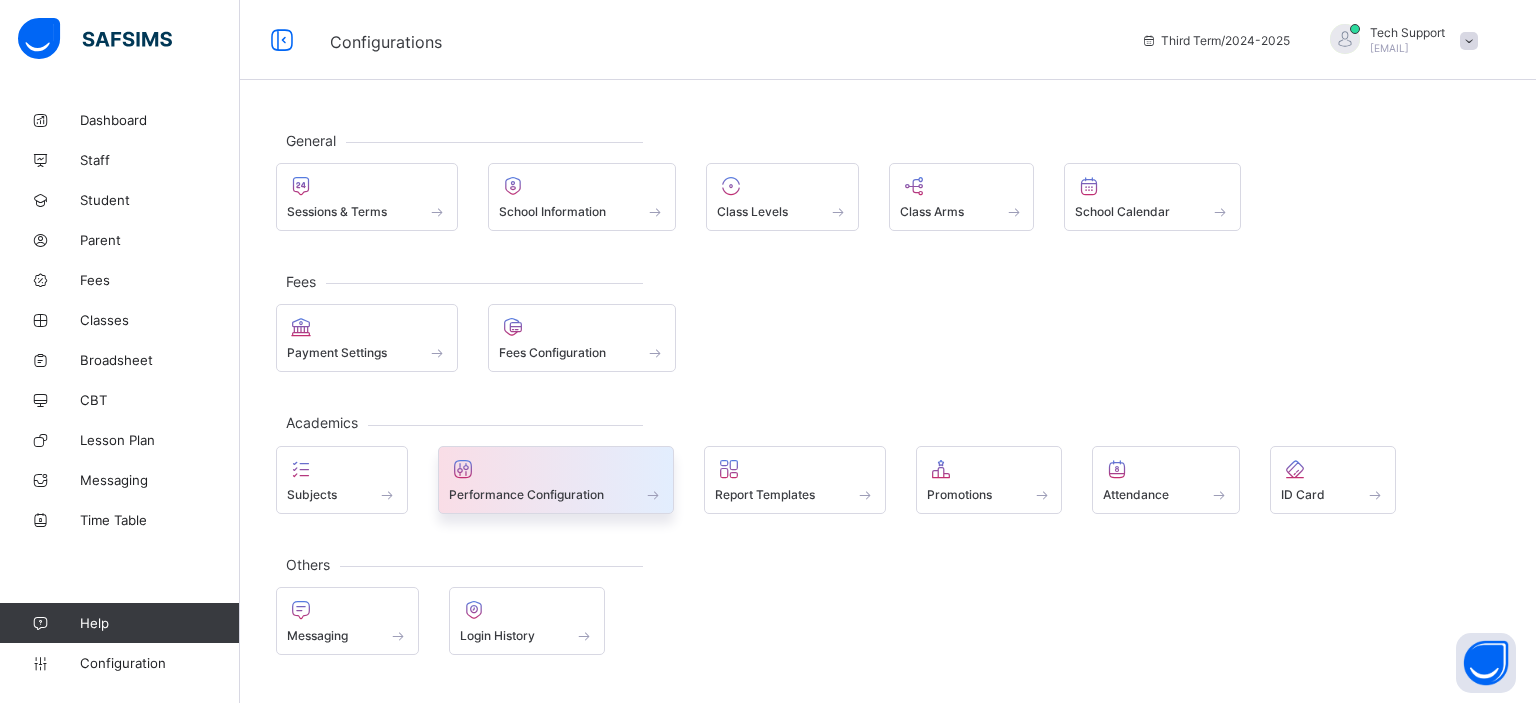click at bounding box center [556, 469] 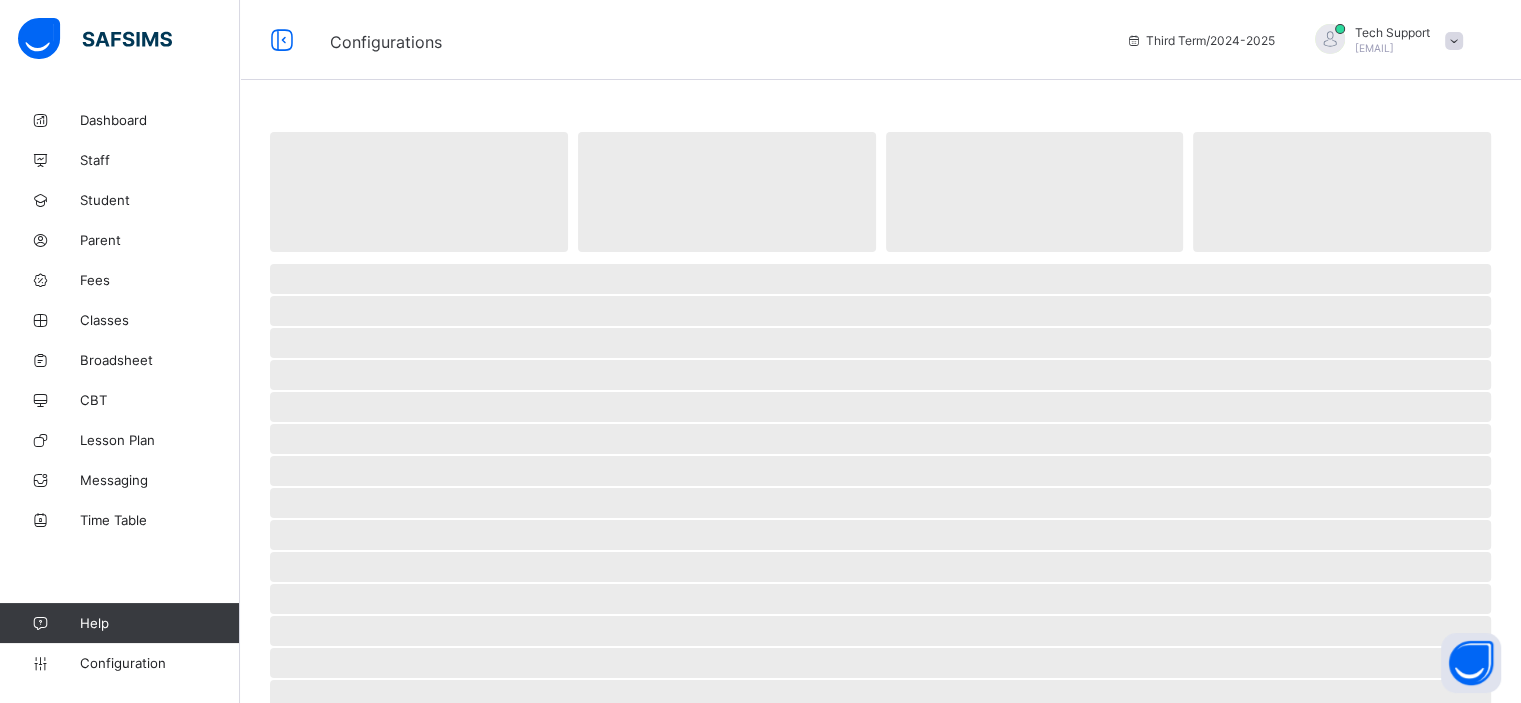 click on "‌" at bounding box center [880, 439] 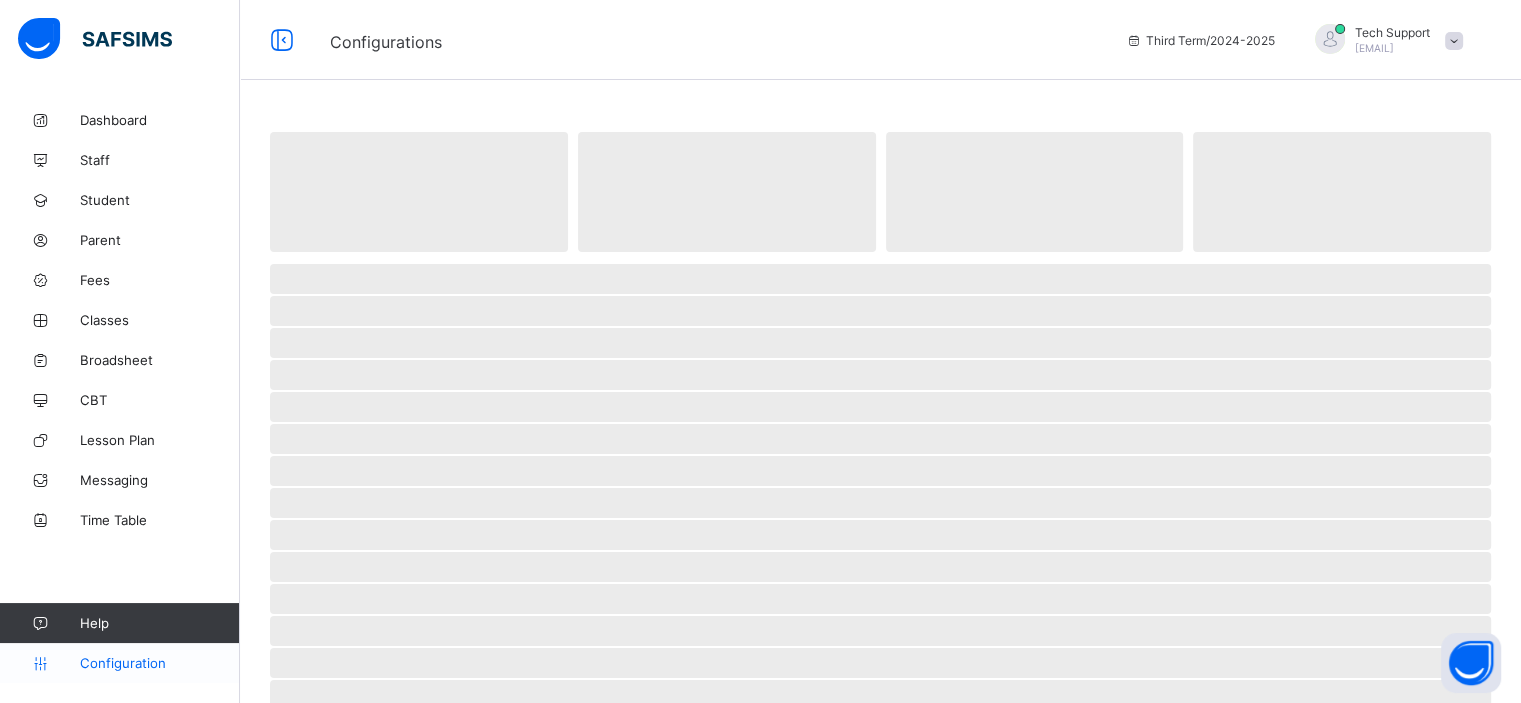 click on "Configuration" at bounding box center (119, 663) 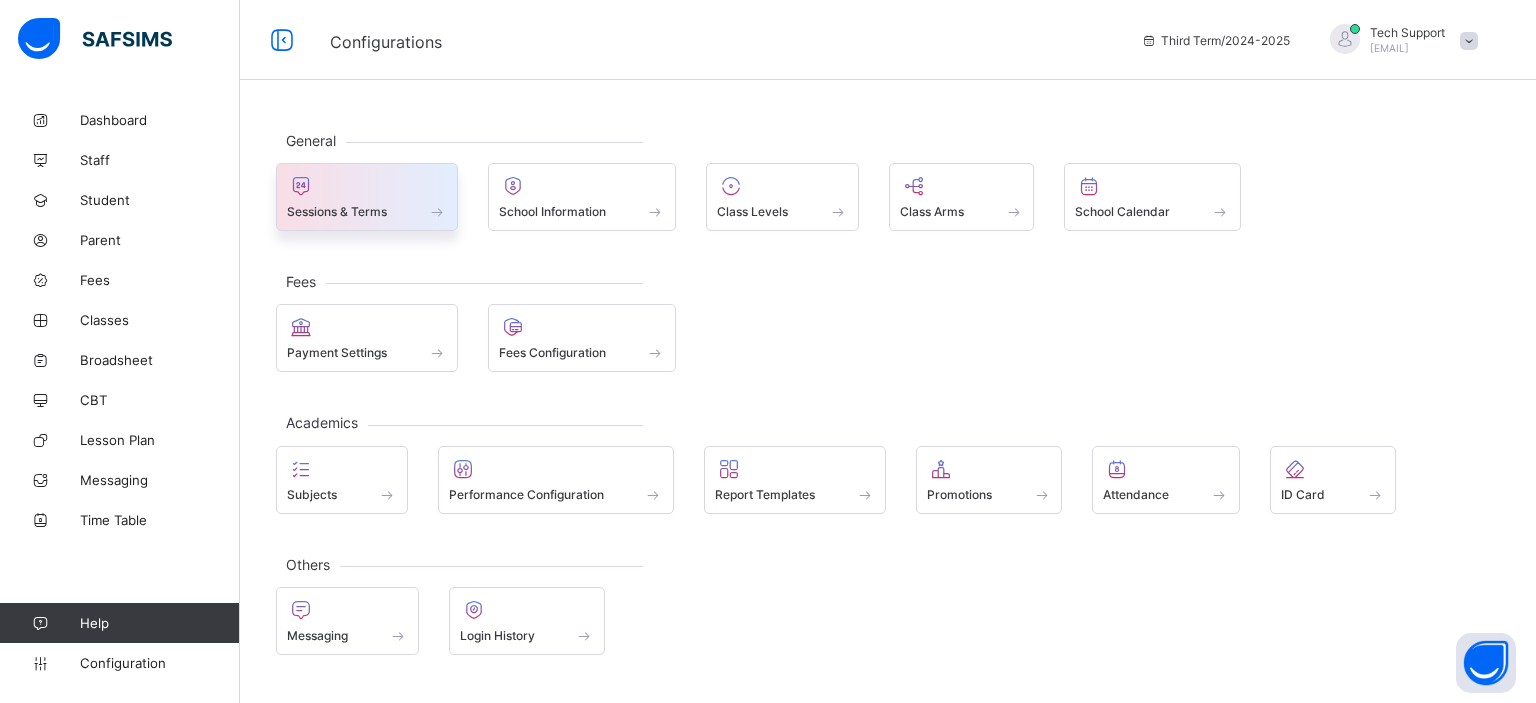 click on "Sessions & Terms" at bounding box center (367, 211) 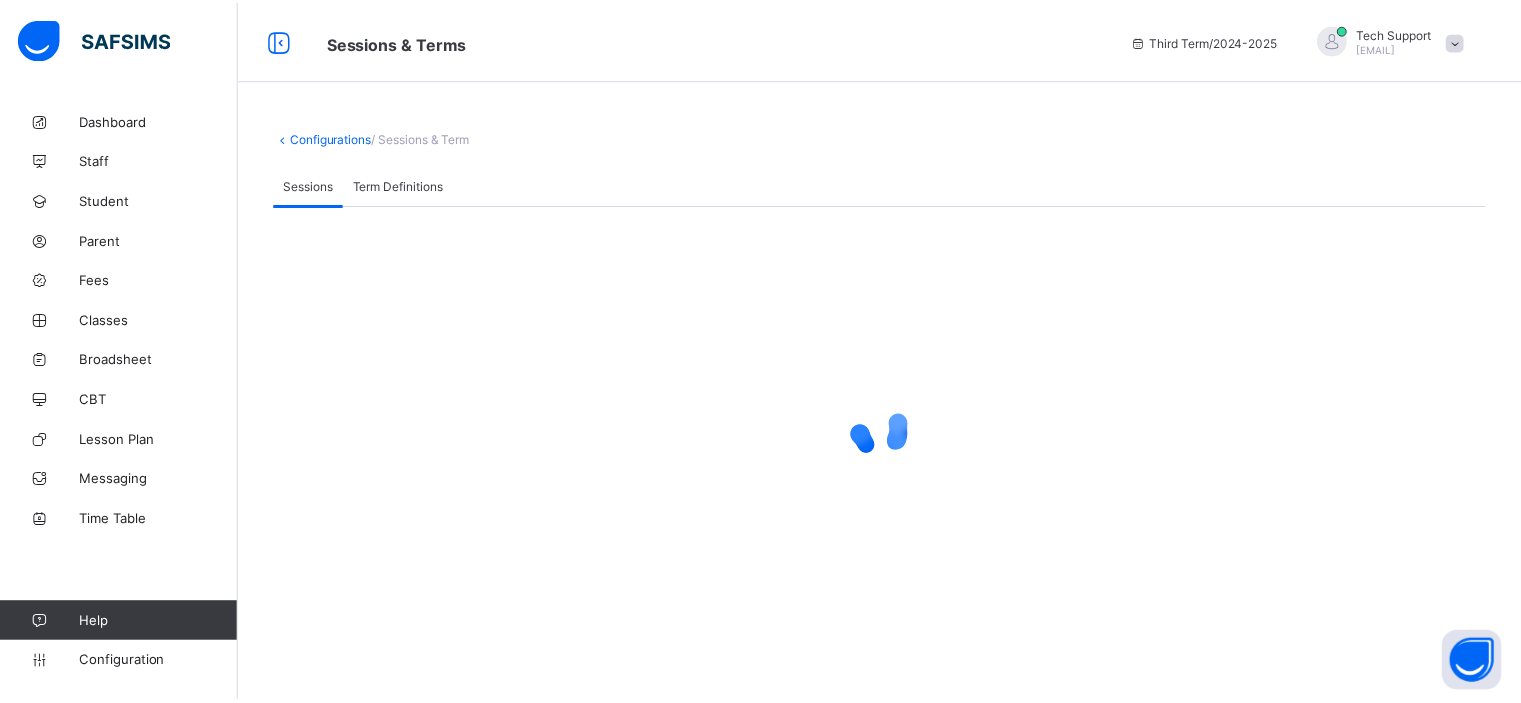 scroll, scrollTop: 0, scrollLeft: 0, axis: both 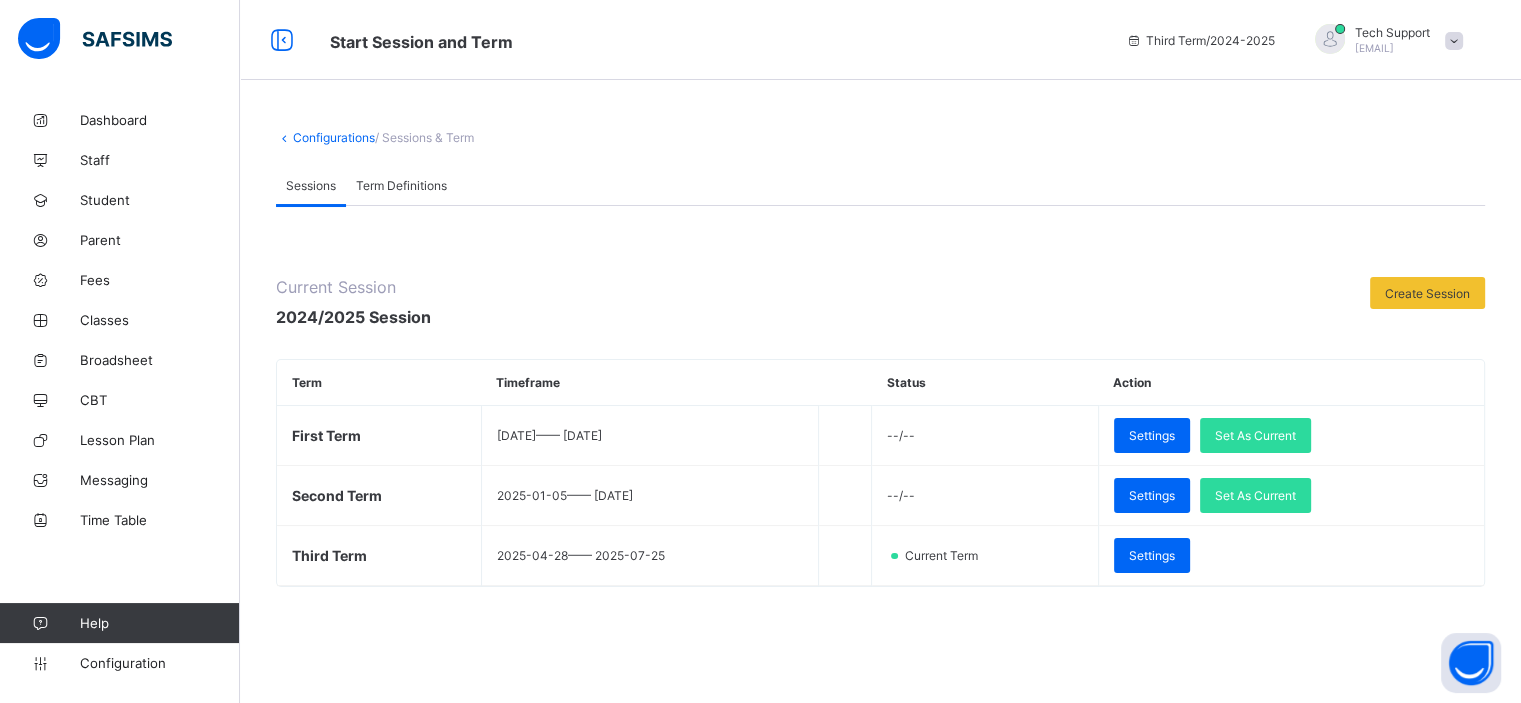 click on "**********" at bounding box center [880, 625] 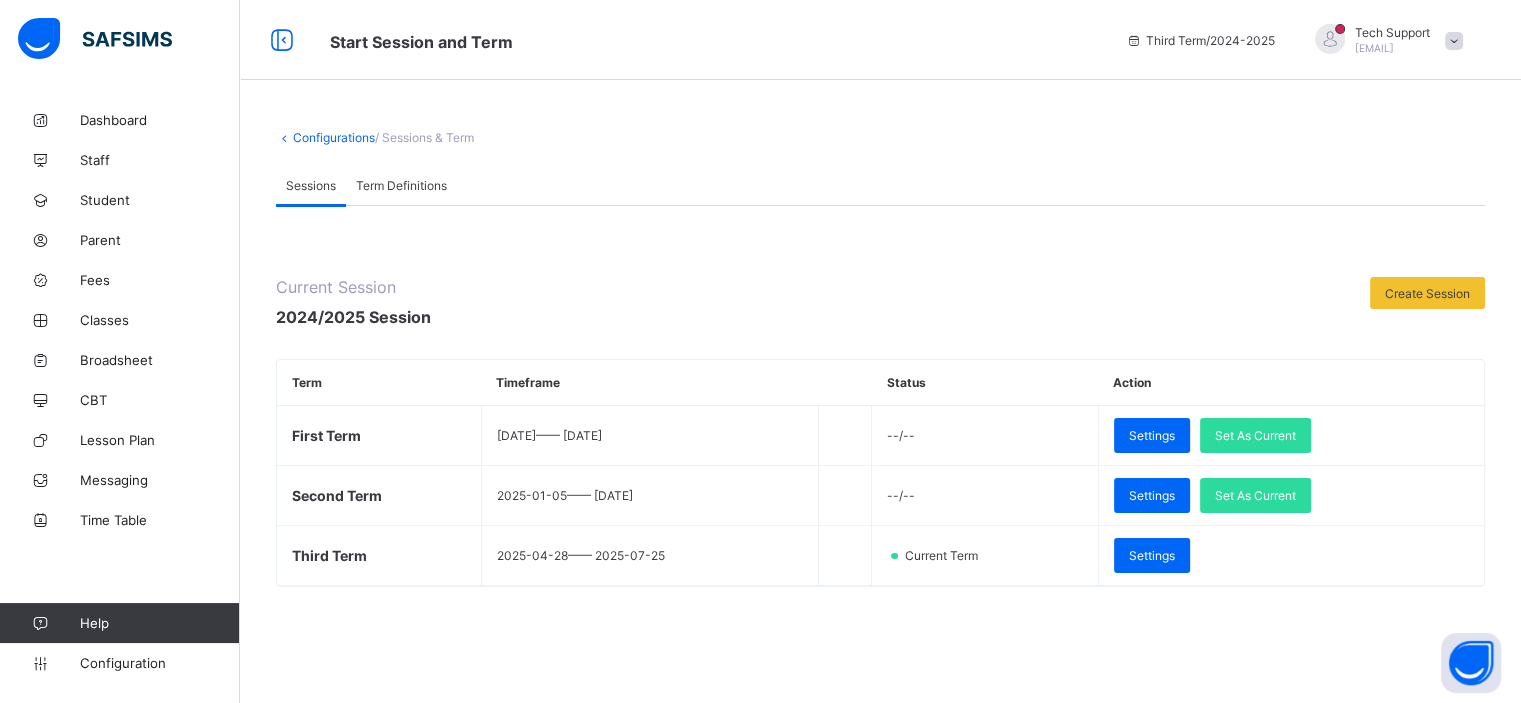 click at bounding box center [900, 303] 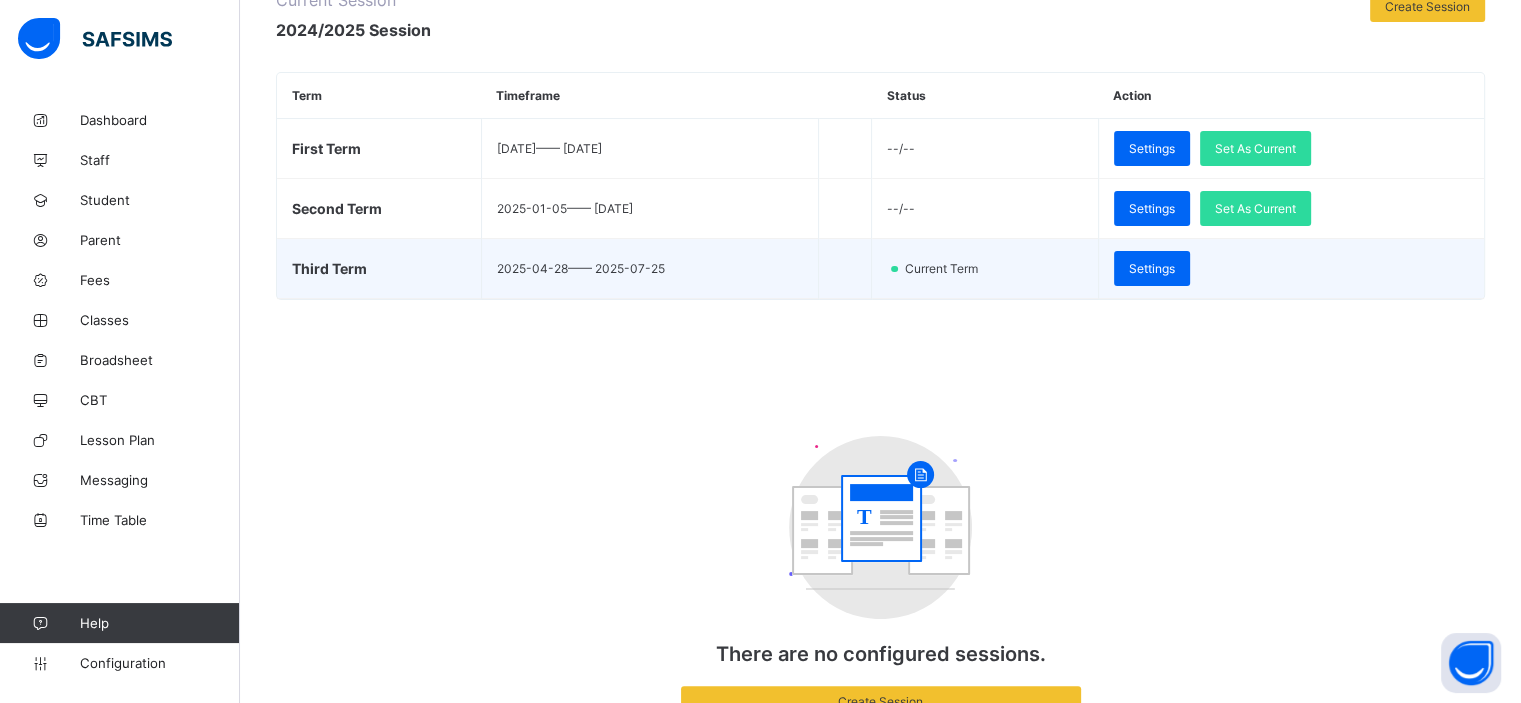 scroll, scrollTop: 288, scrollLeft: 0, axis: vertical 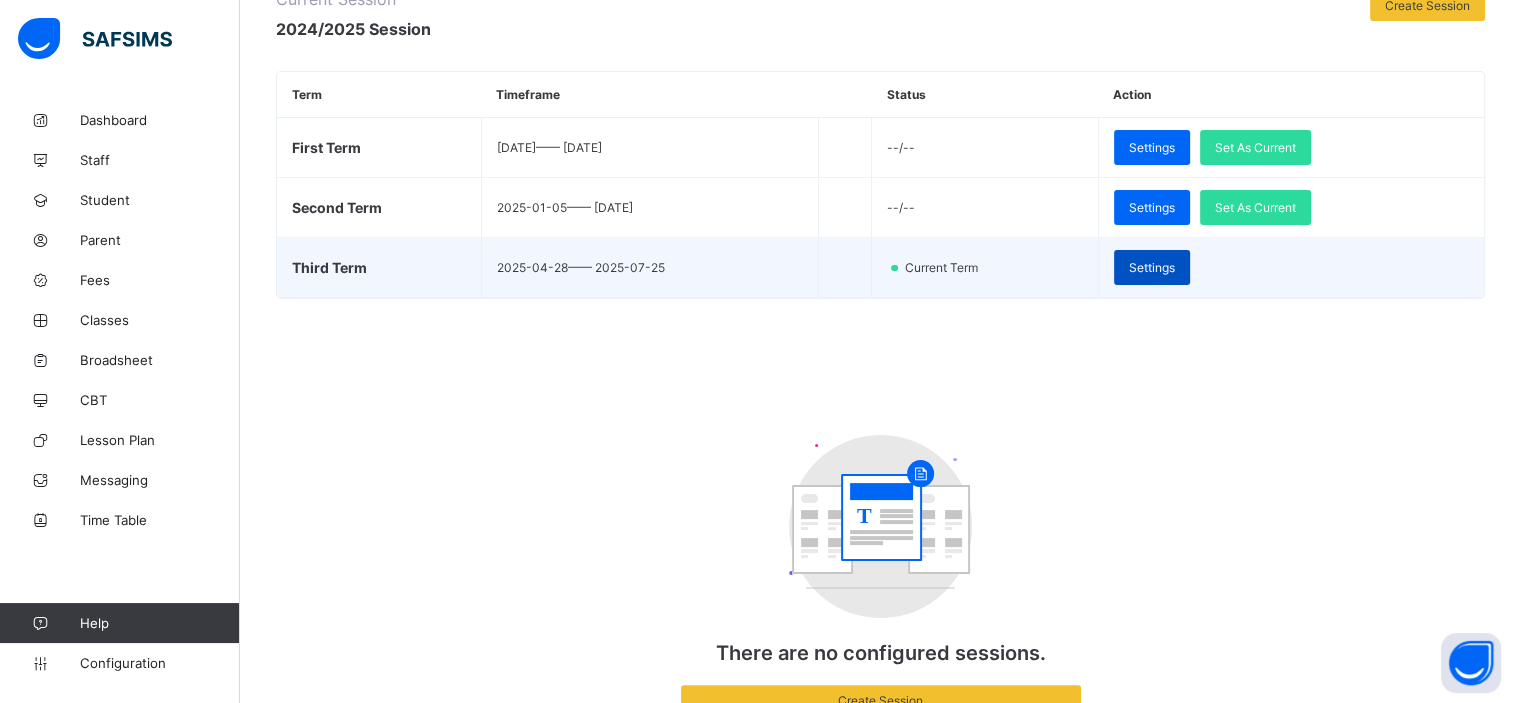 click on "Settings" at bounding box center [1152, 267] 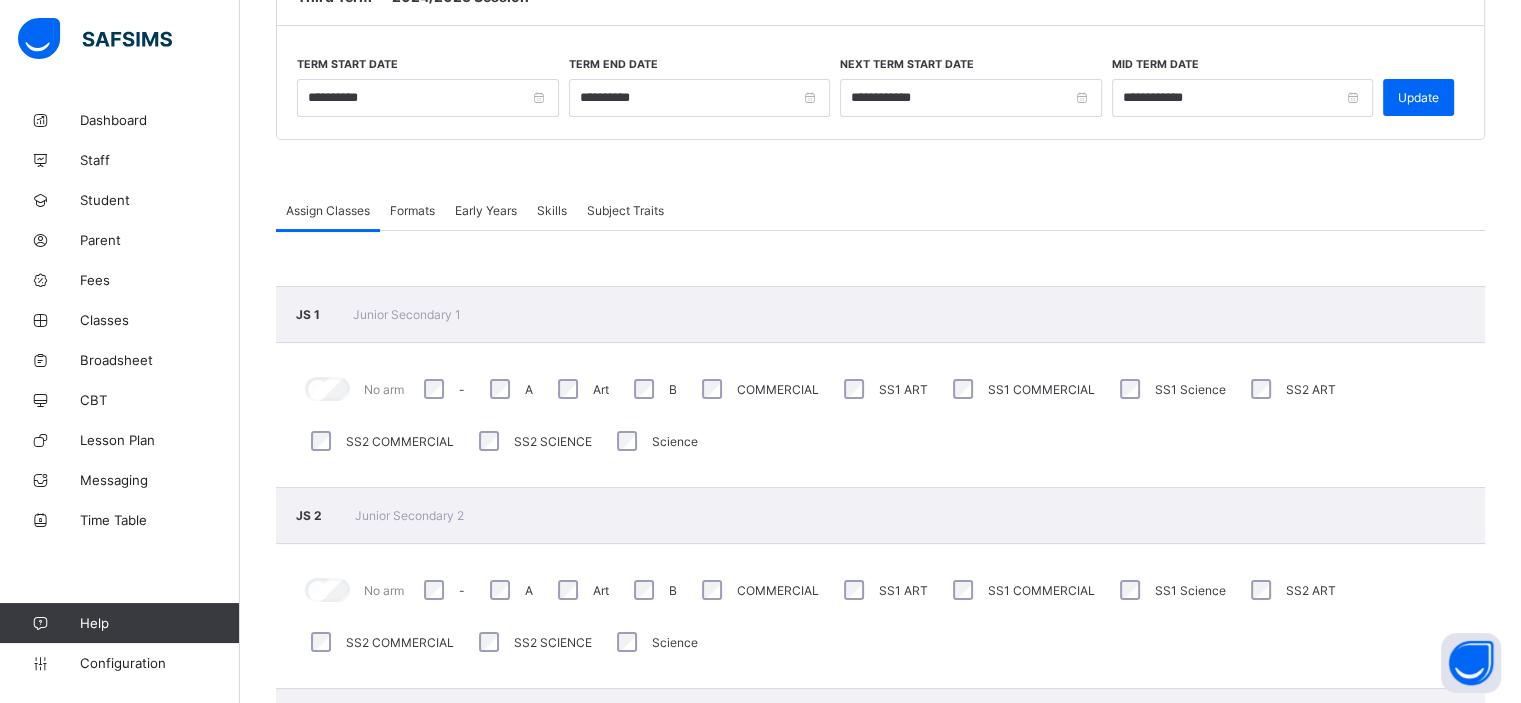 scroll, scrollTop: 131, scrollLeft: 0, axis: vertical 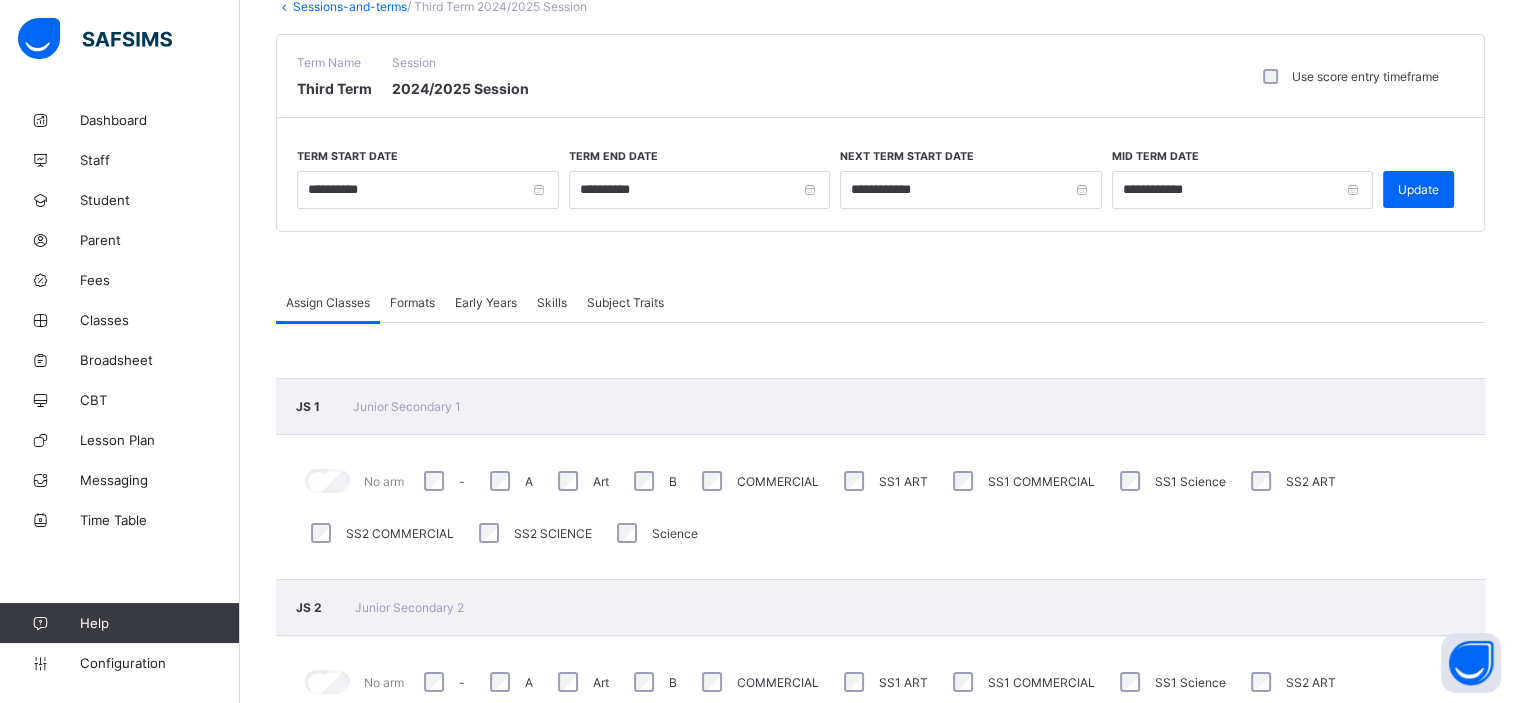 click on "Early Years" at bounding box center [486, 302] 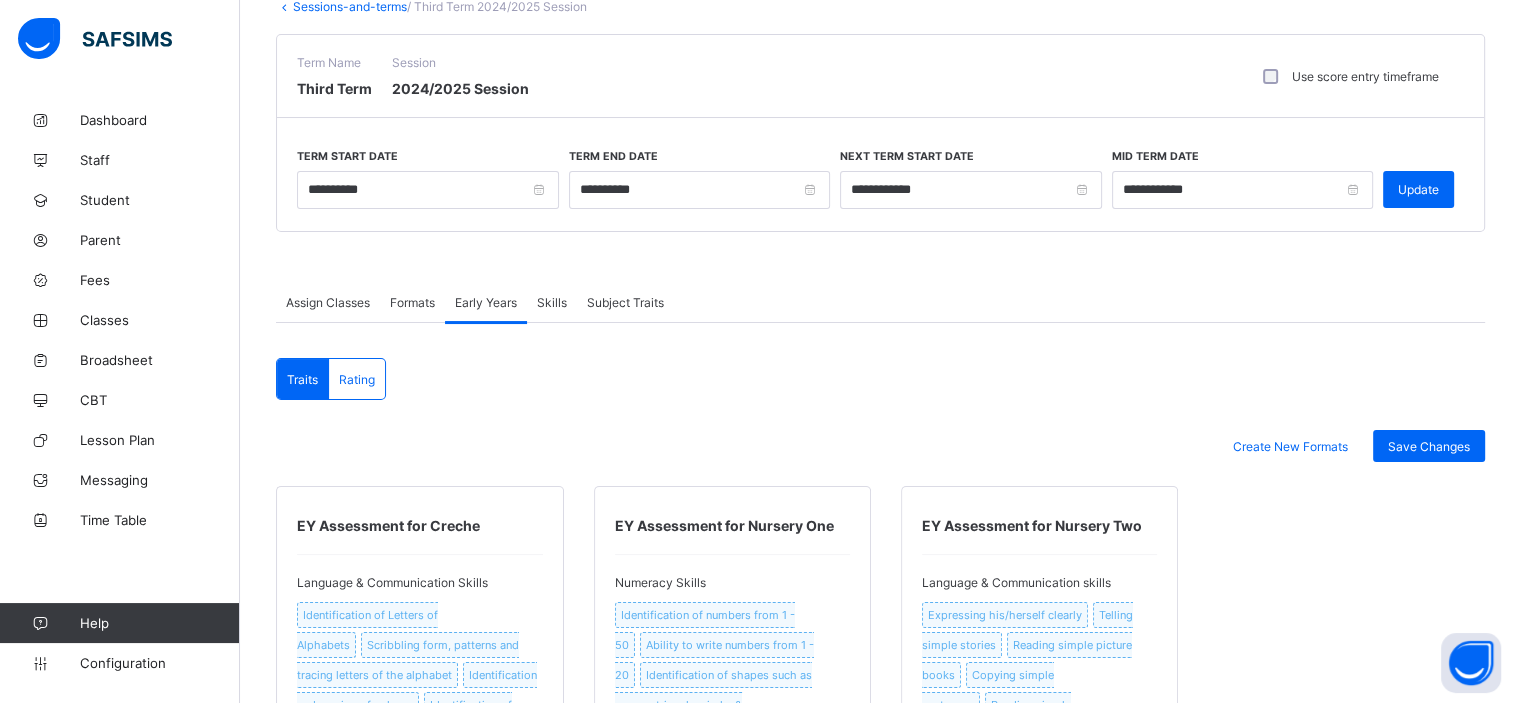 click on "Formats" at bounding box center (412, 302) 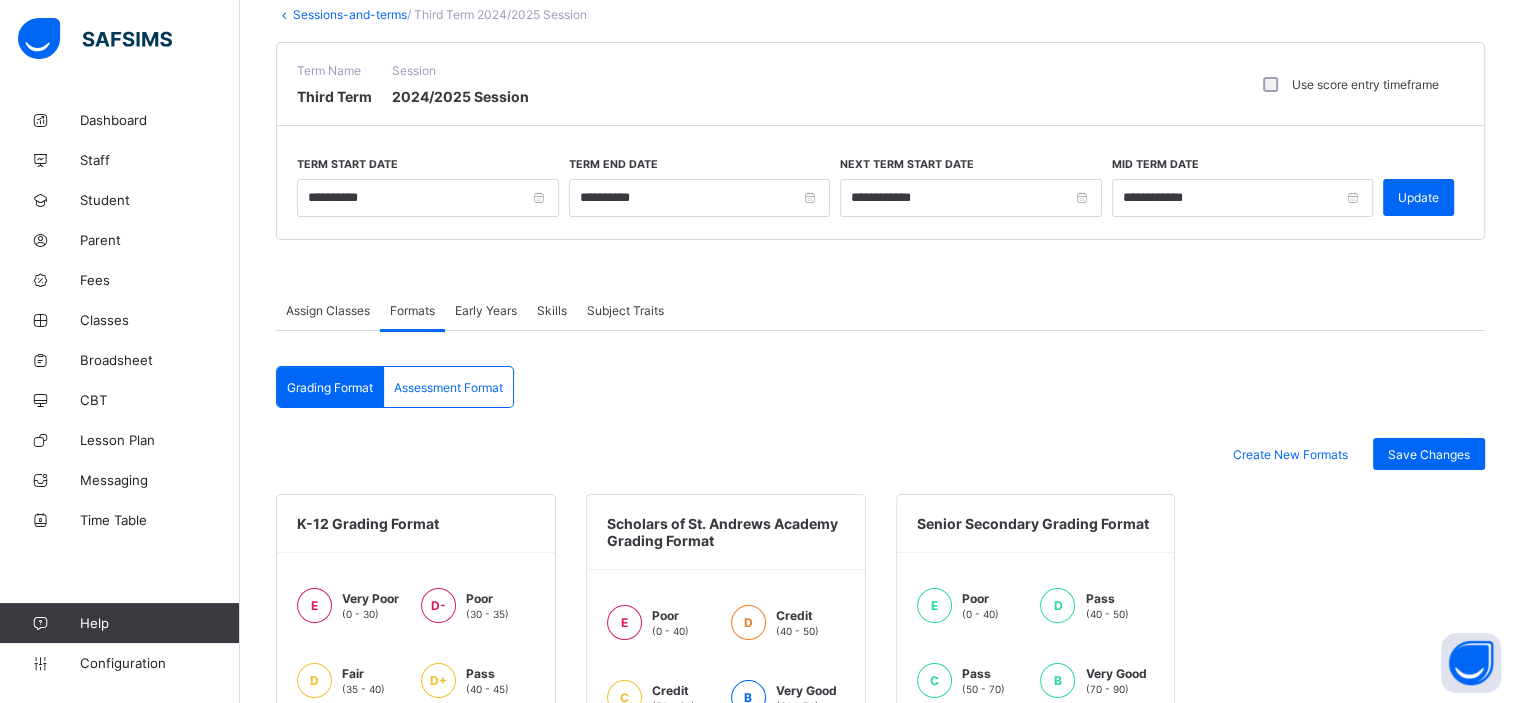 scroll, scrollTop: 120, scrollLeft: 0, axis: vertical 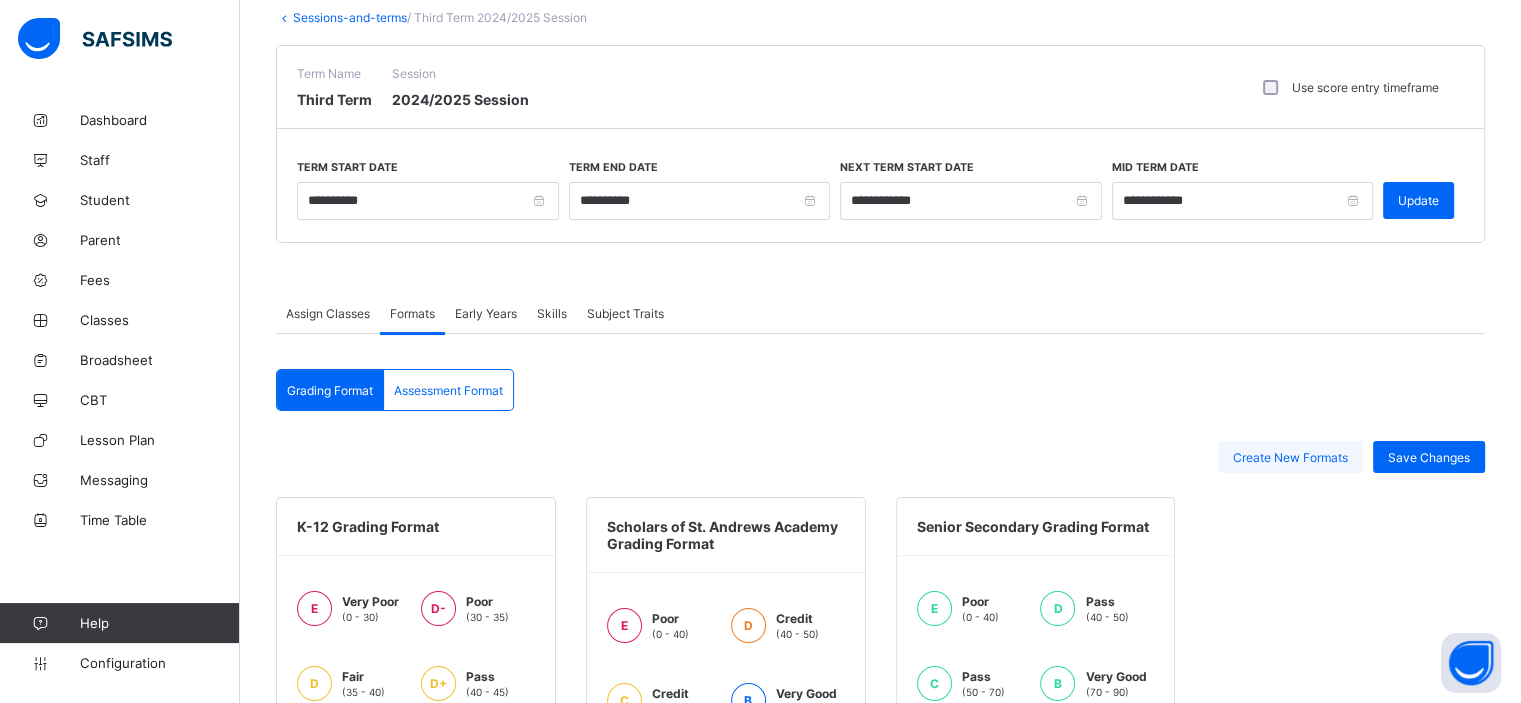 click on "Create New Formats" at bounding box center [1290, 457] 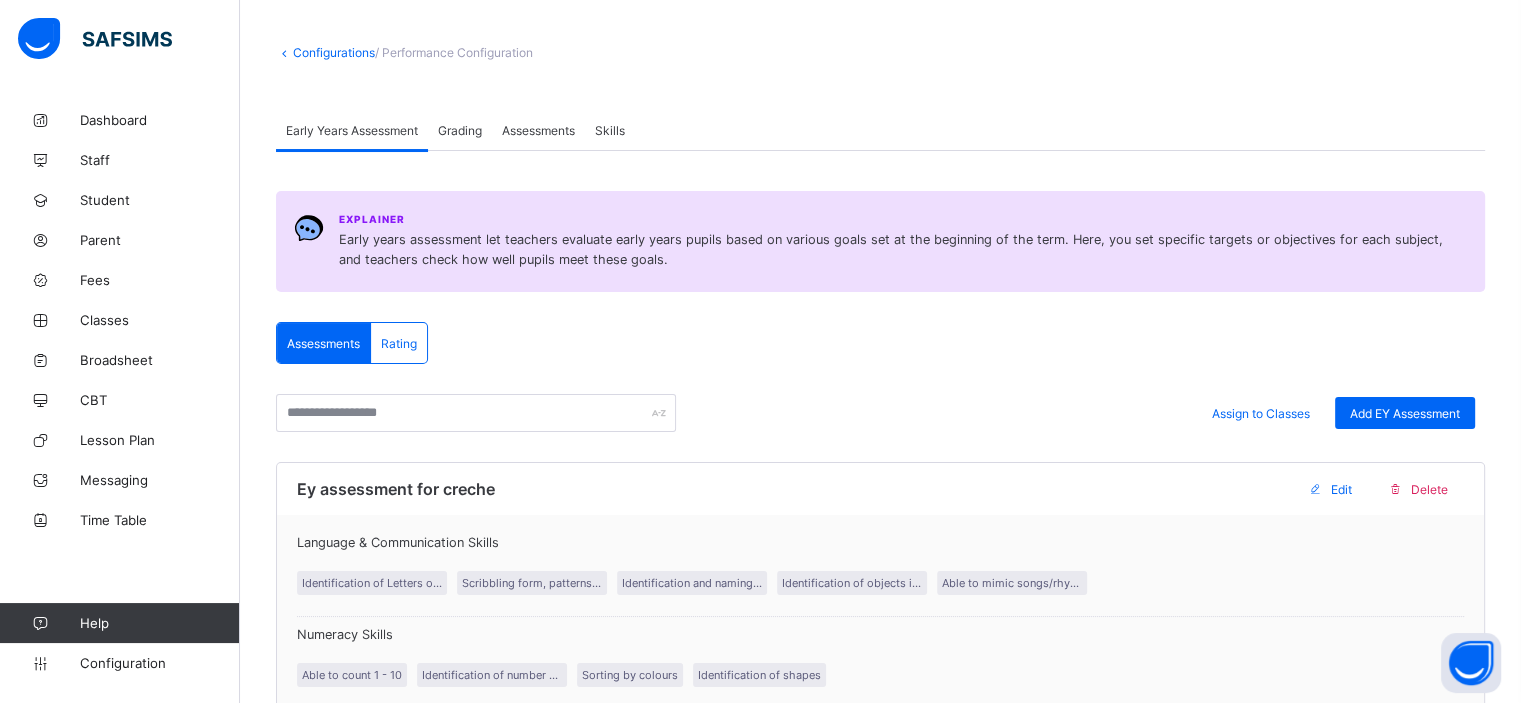 scroll, scrollTop: 75, scrollLeft: 0, axis: vertical 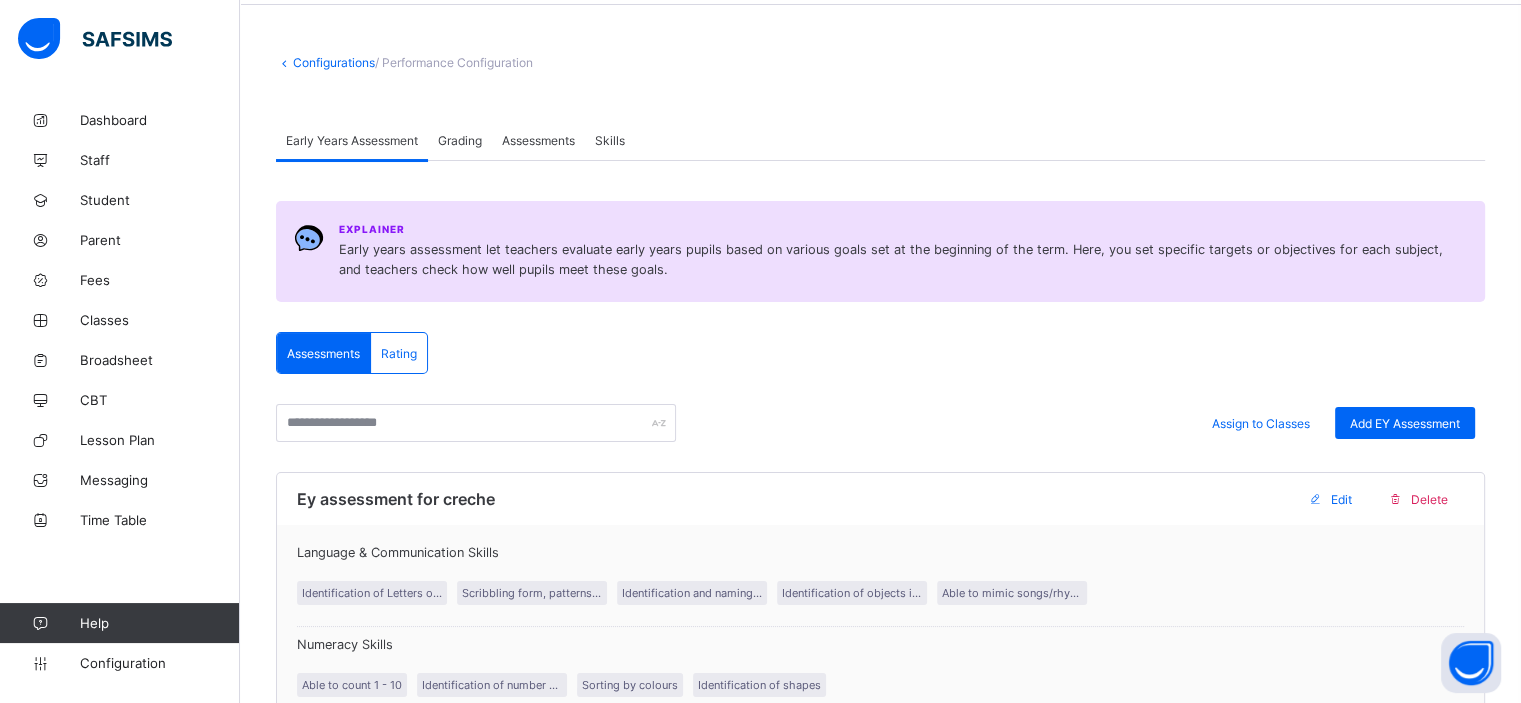 click on "Grading" at bounding box center (460, 140) 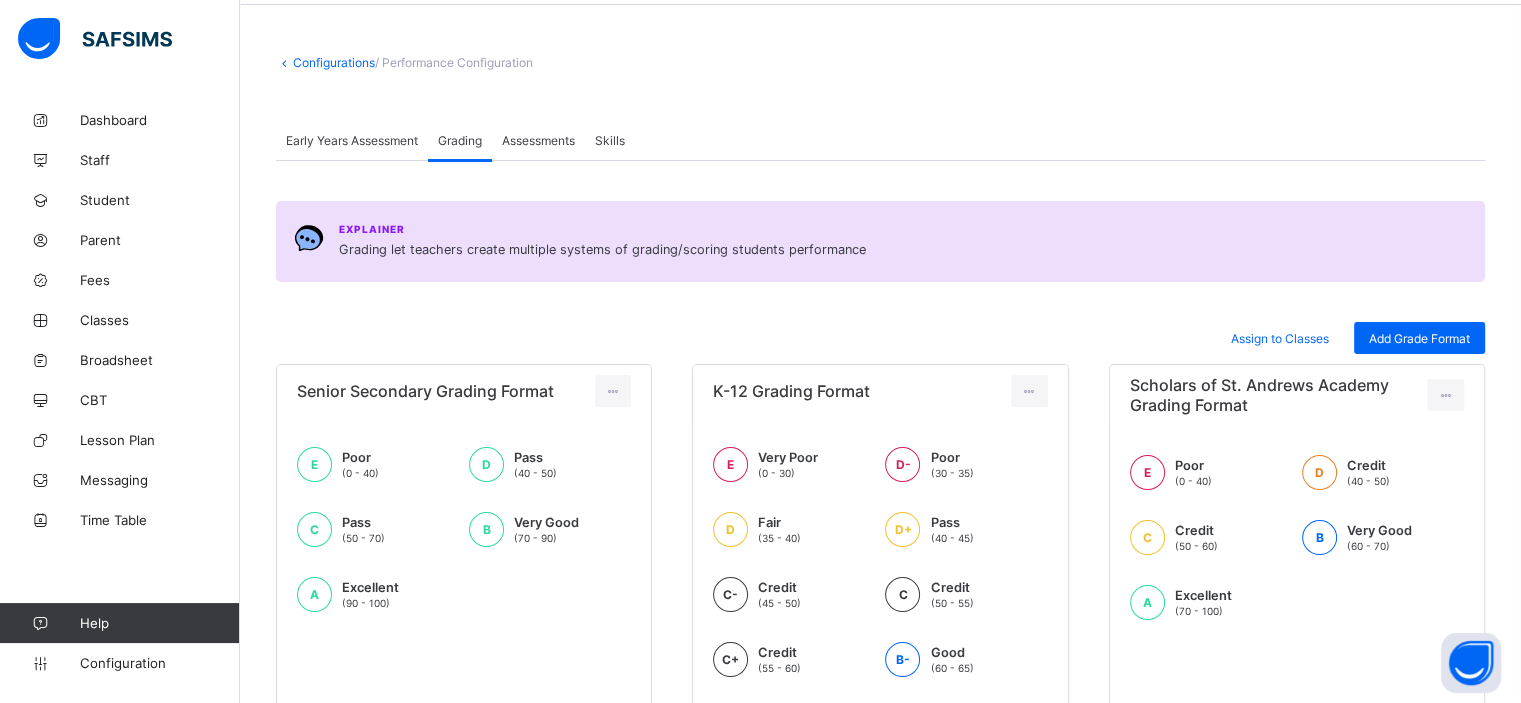 scroll, scrollTop: 299, scrollLeft: 0, axis: vertical 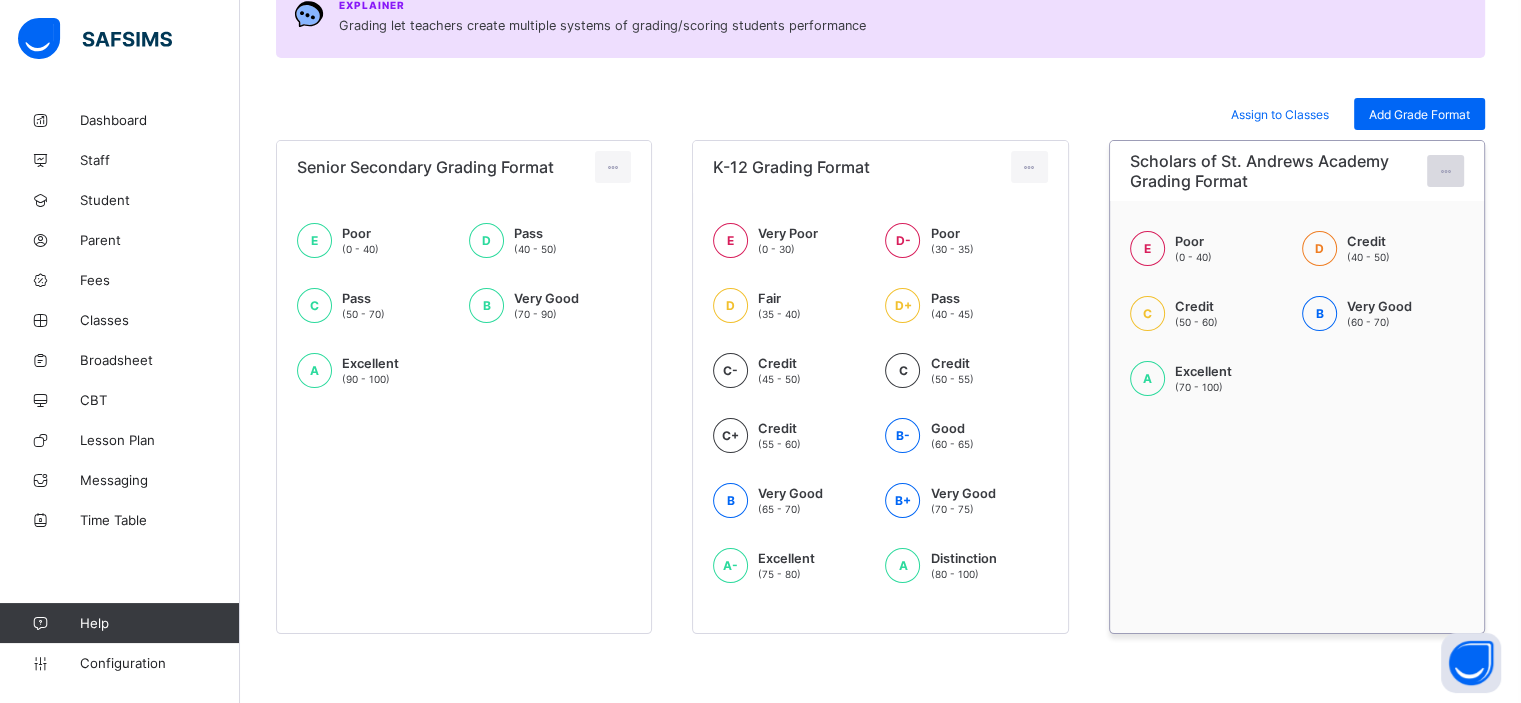 click at bounding box center [1445, 171] 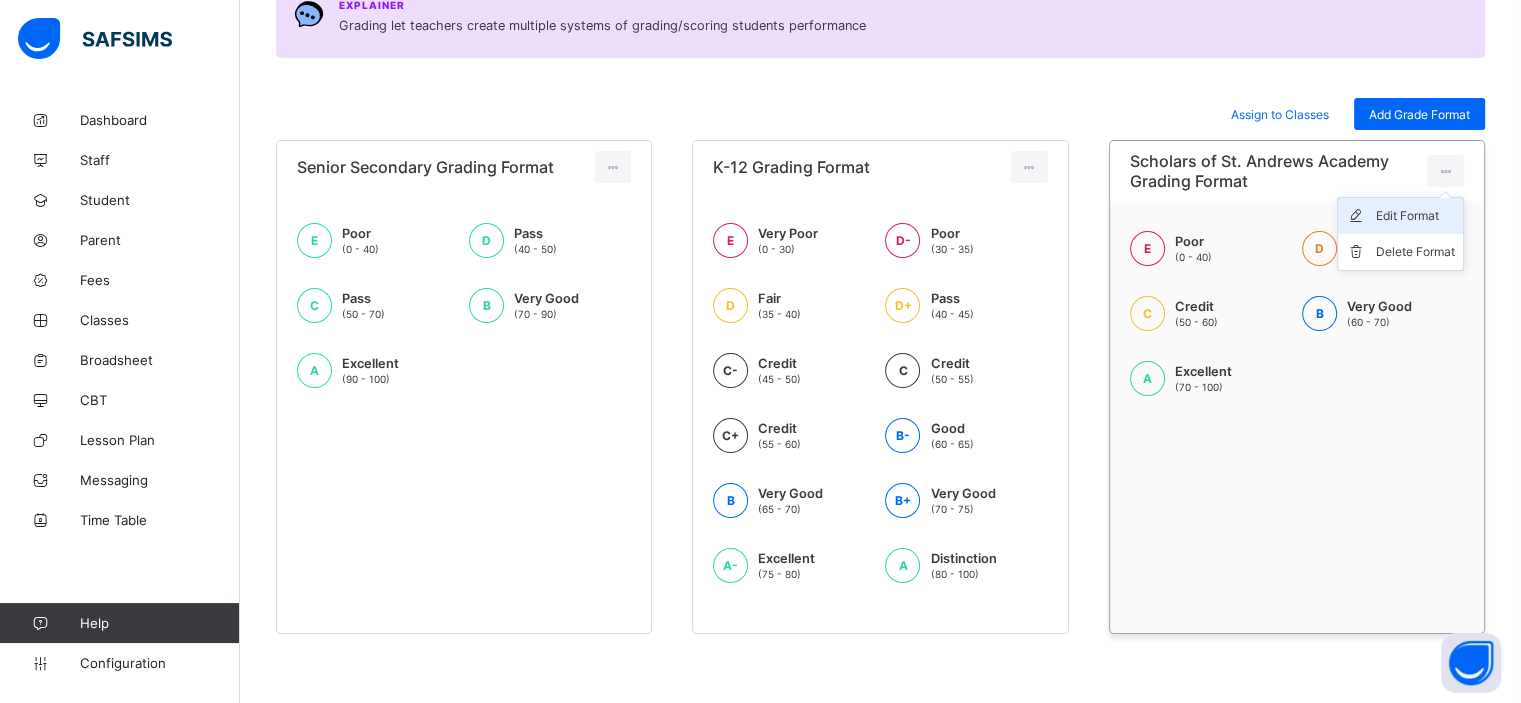 click on "Edit Format" at bounding box center (1415, 216) 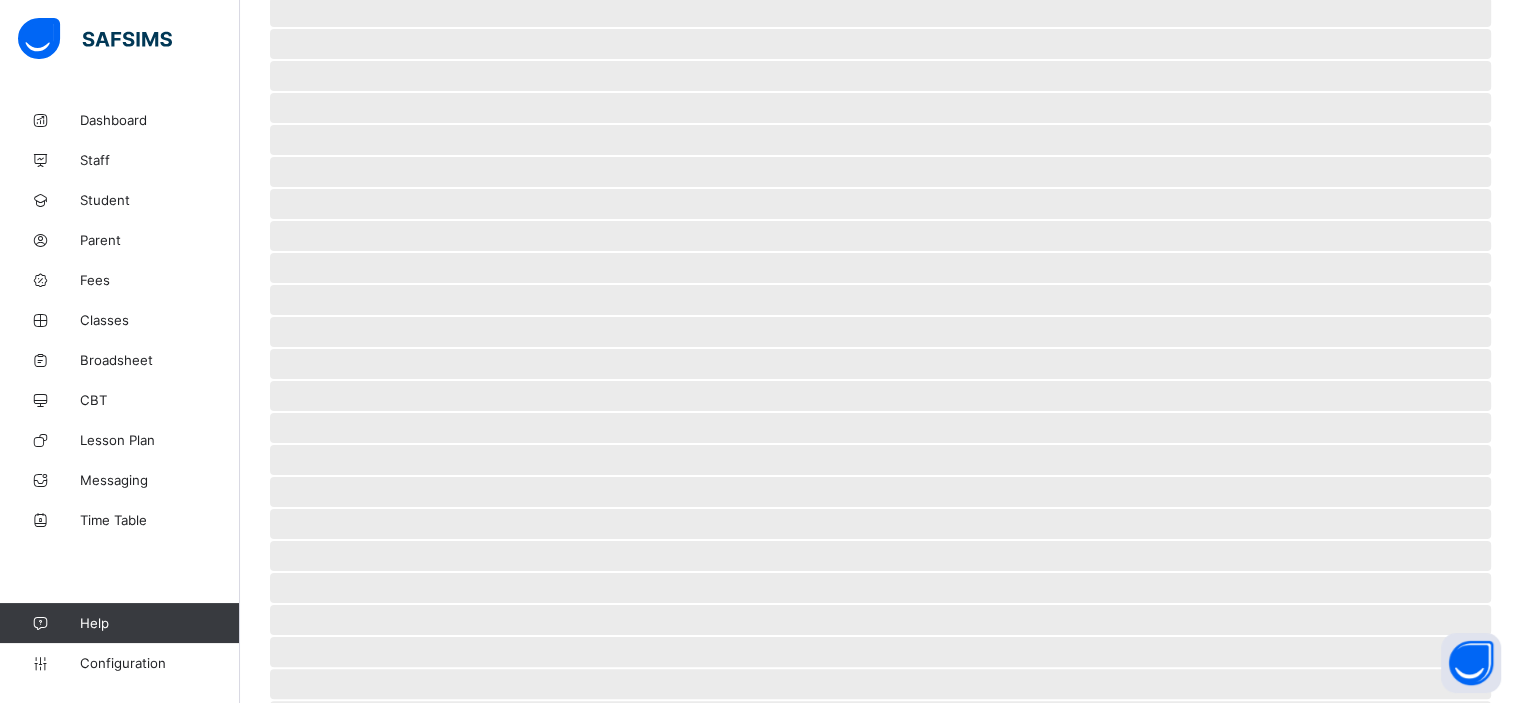 scroll, scrollTop: 0, scrollLeft: 0, axis: both 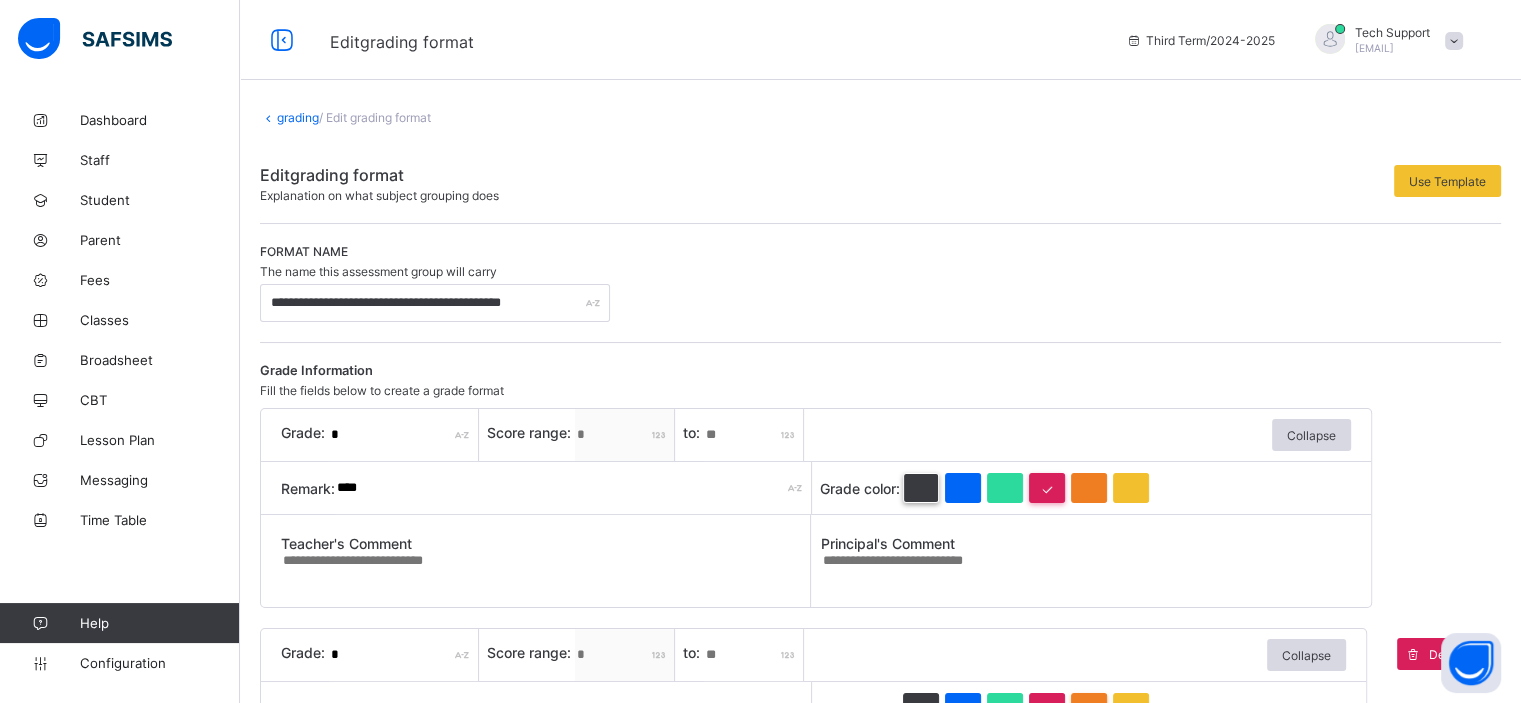 click at bounding box center (921, 488) 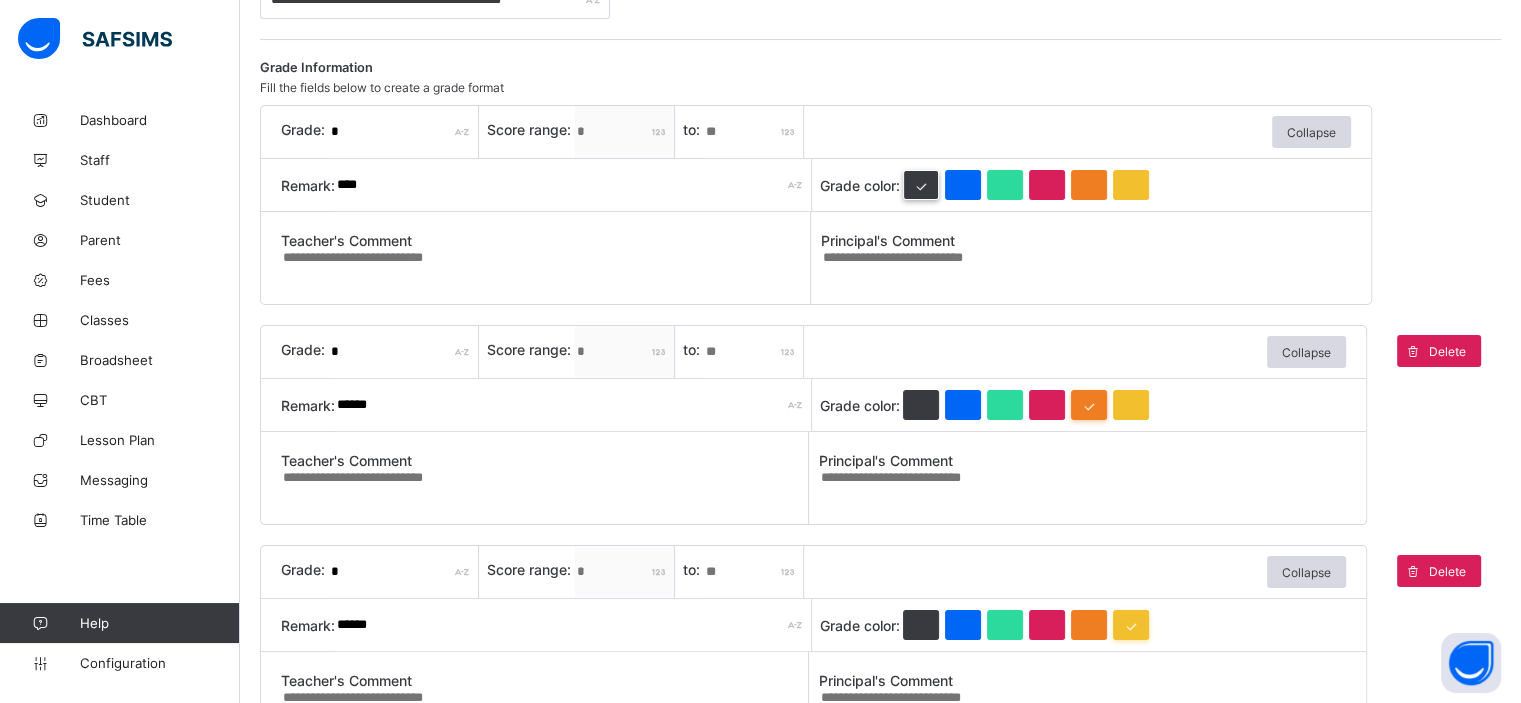 scroll, scrollTop: 304, scrollLeft: 0, axis: vertical 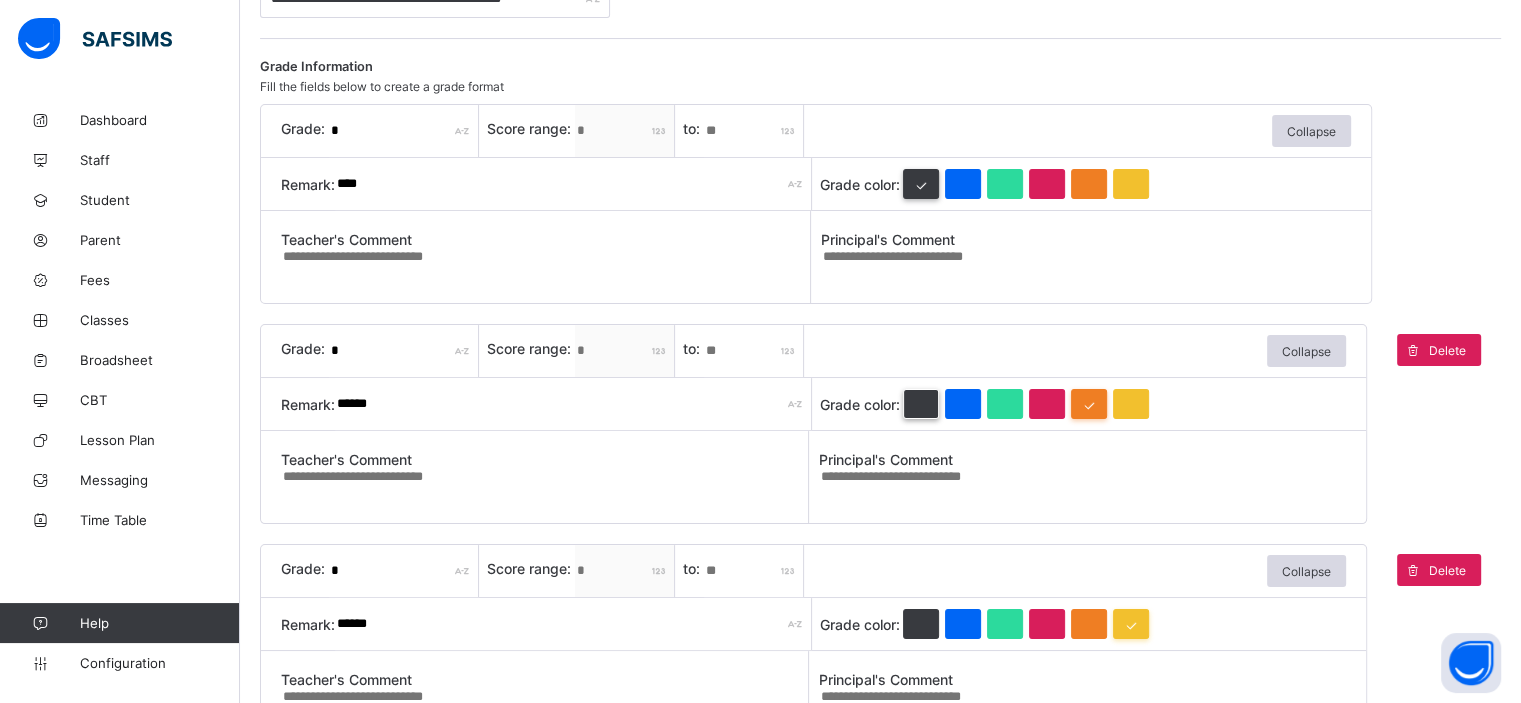 click at bounding box center [921, 404] 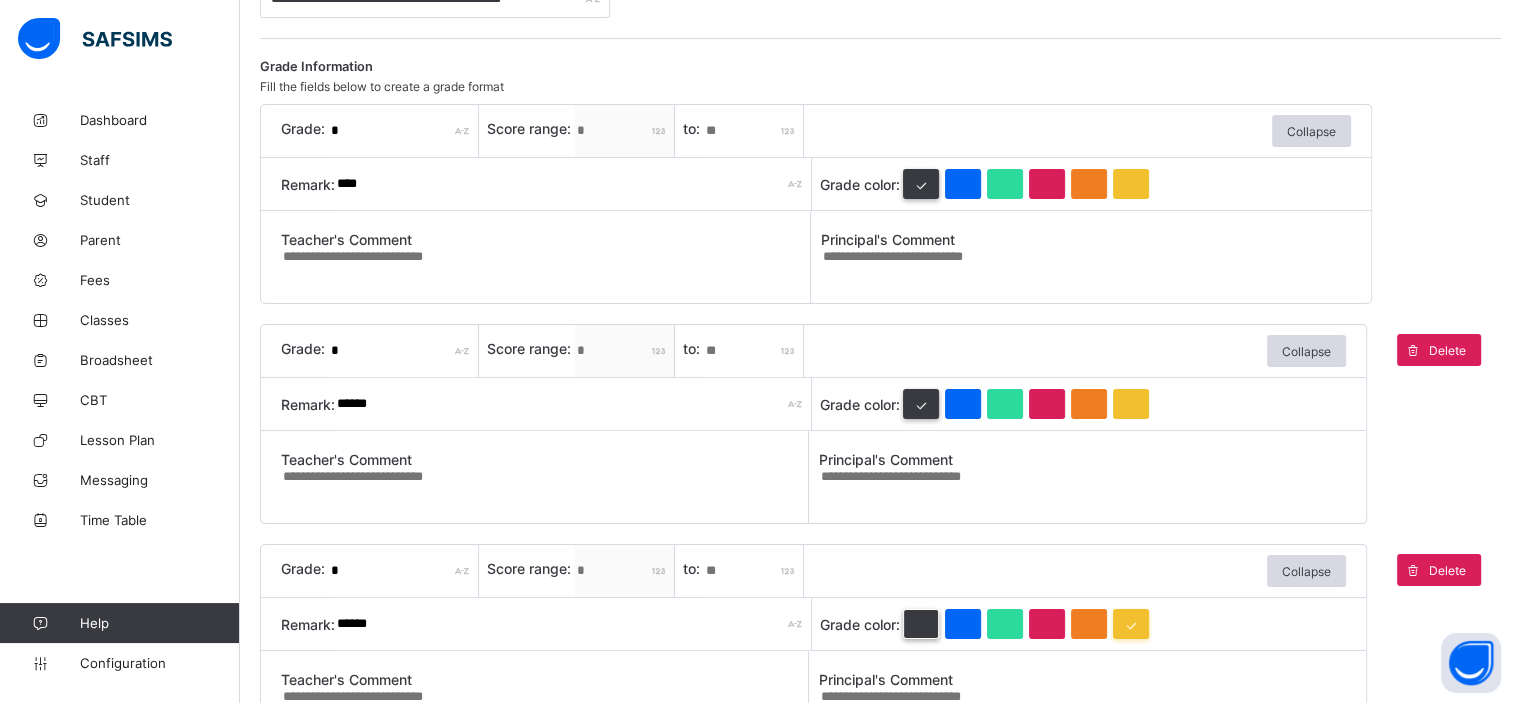 click at bounding box center (921, 624) 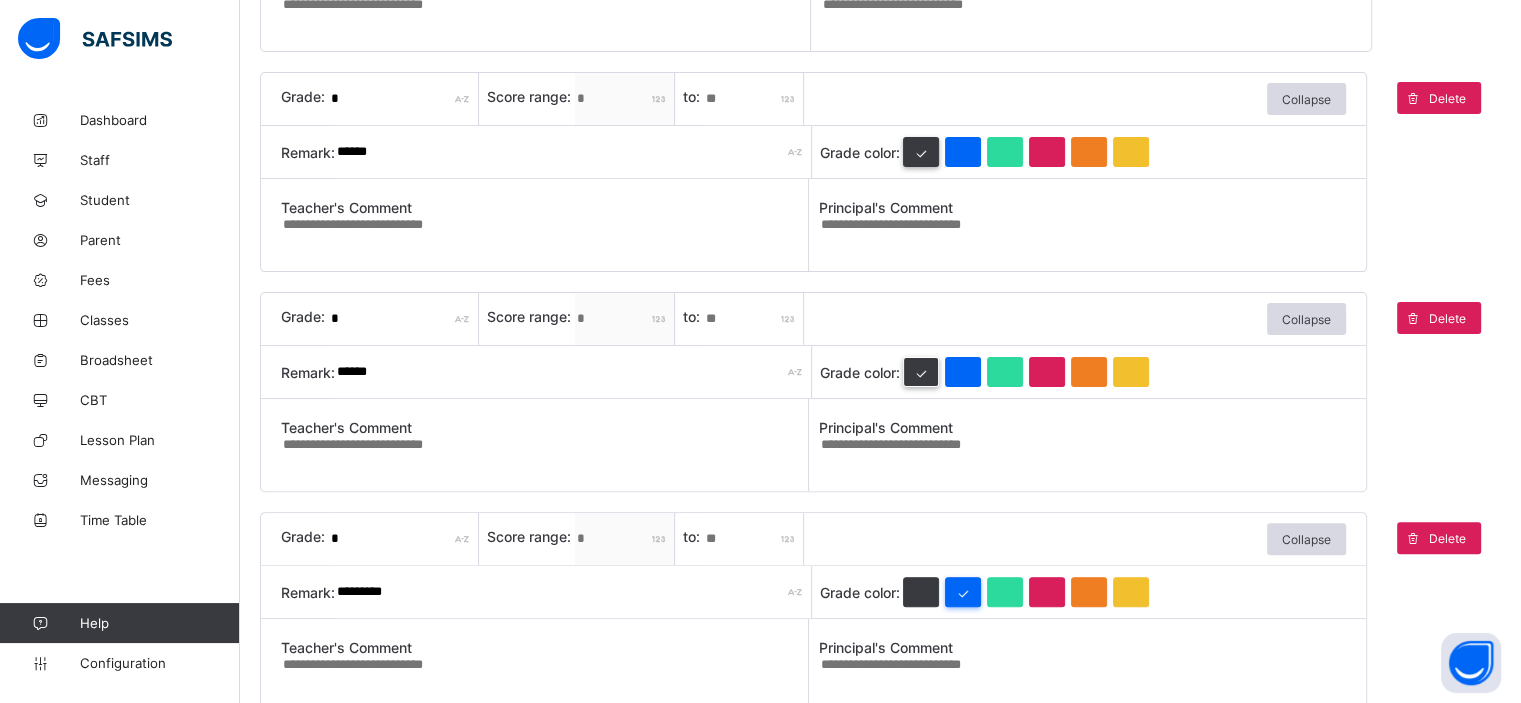 scroll, scrollTop: 560, scrollLeft: 0, axis: vertical 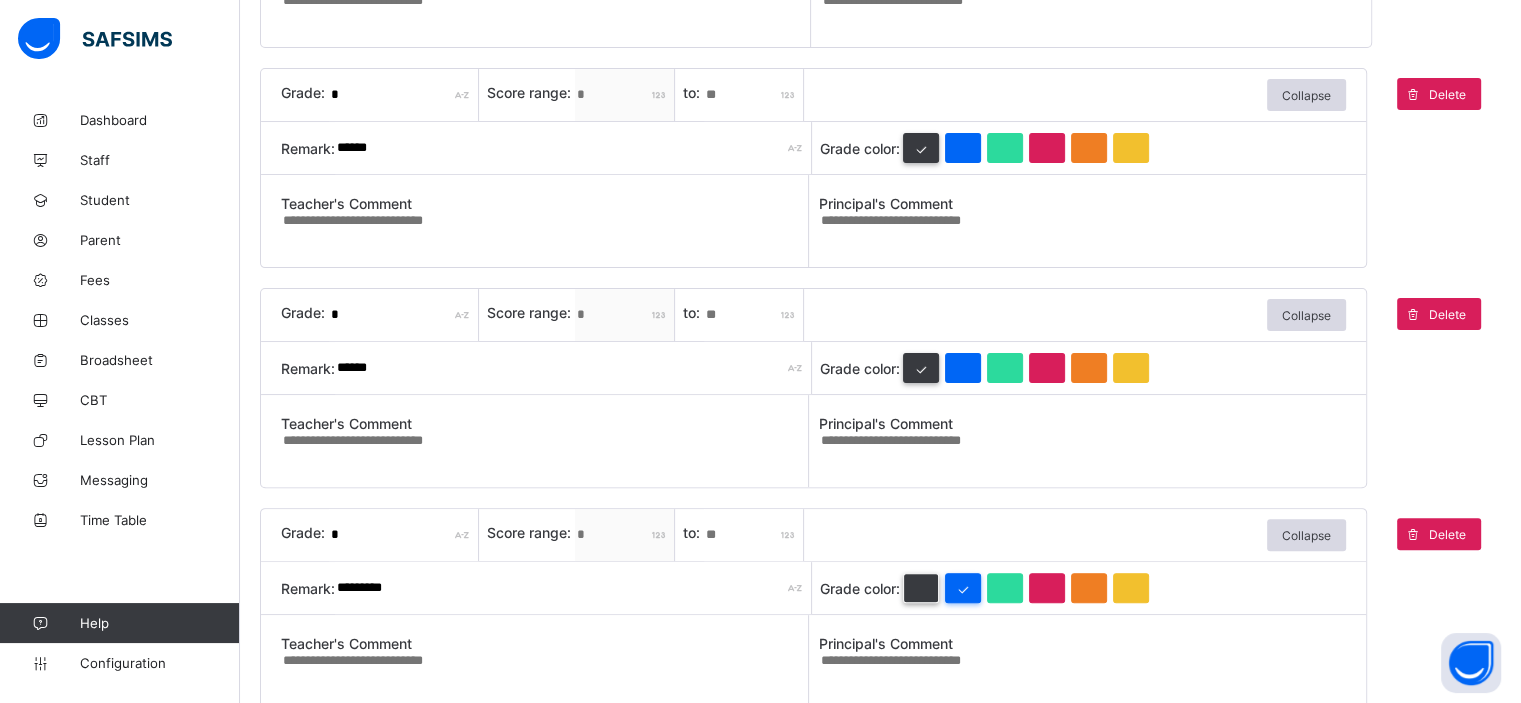 click at bounding box center (921, 588) 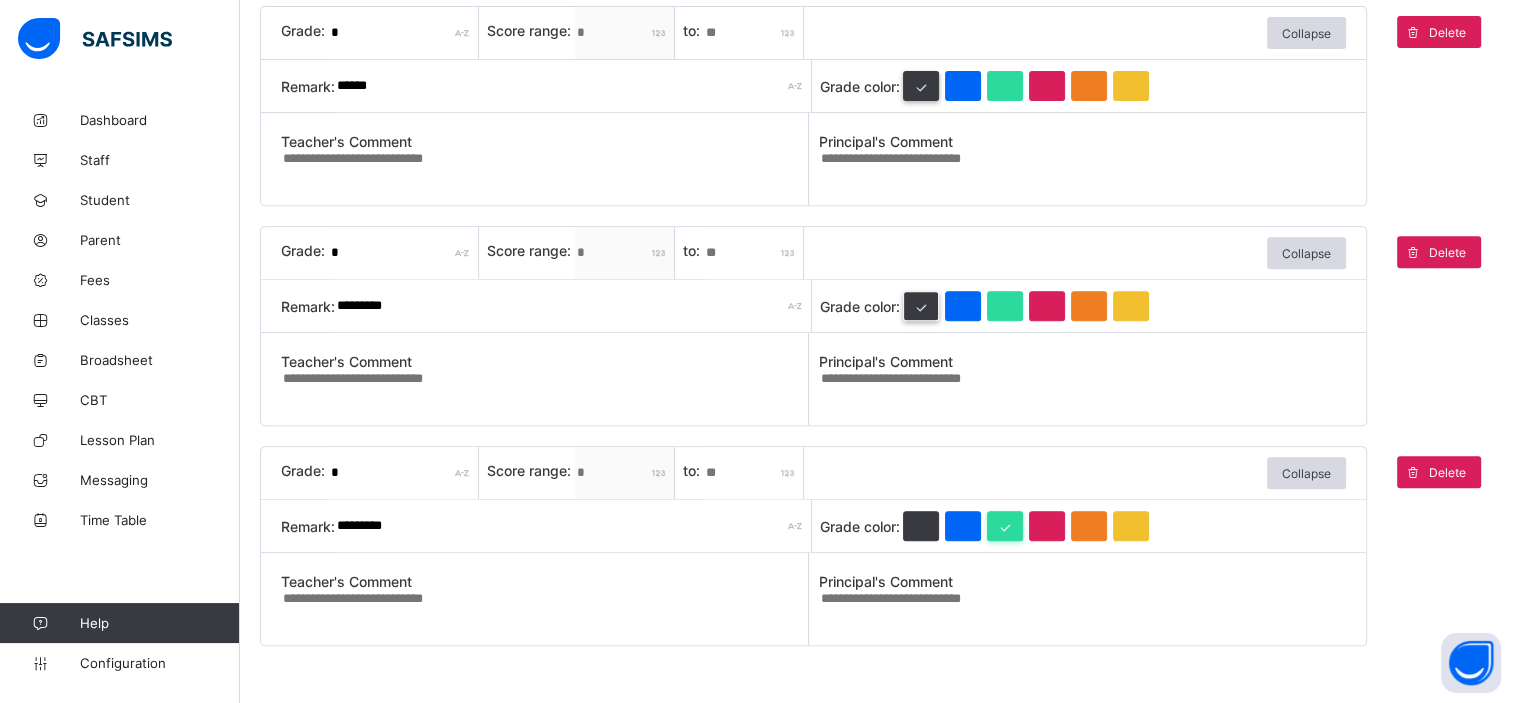 scroll, scrollTop: 846, scrollLeft: 0, axis: vertical 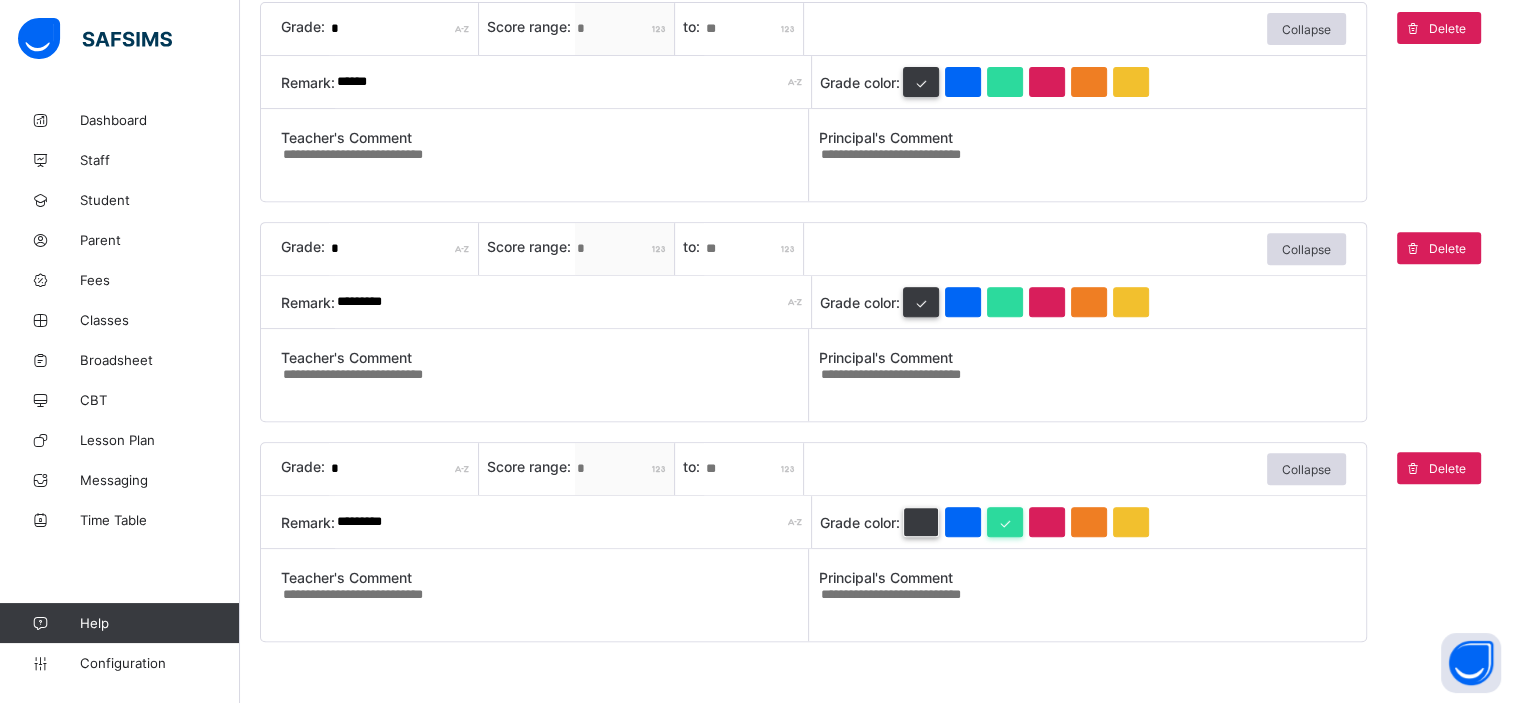 click at bounding box center (921, 522) 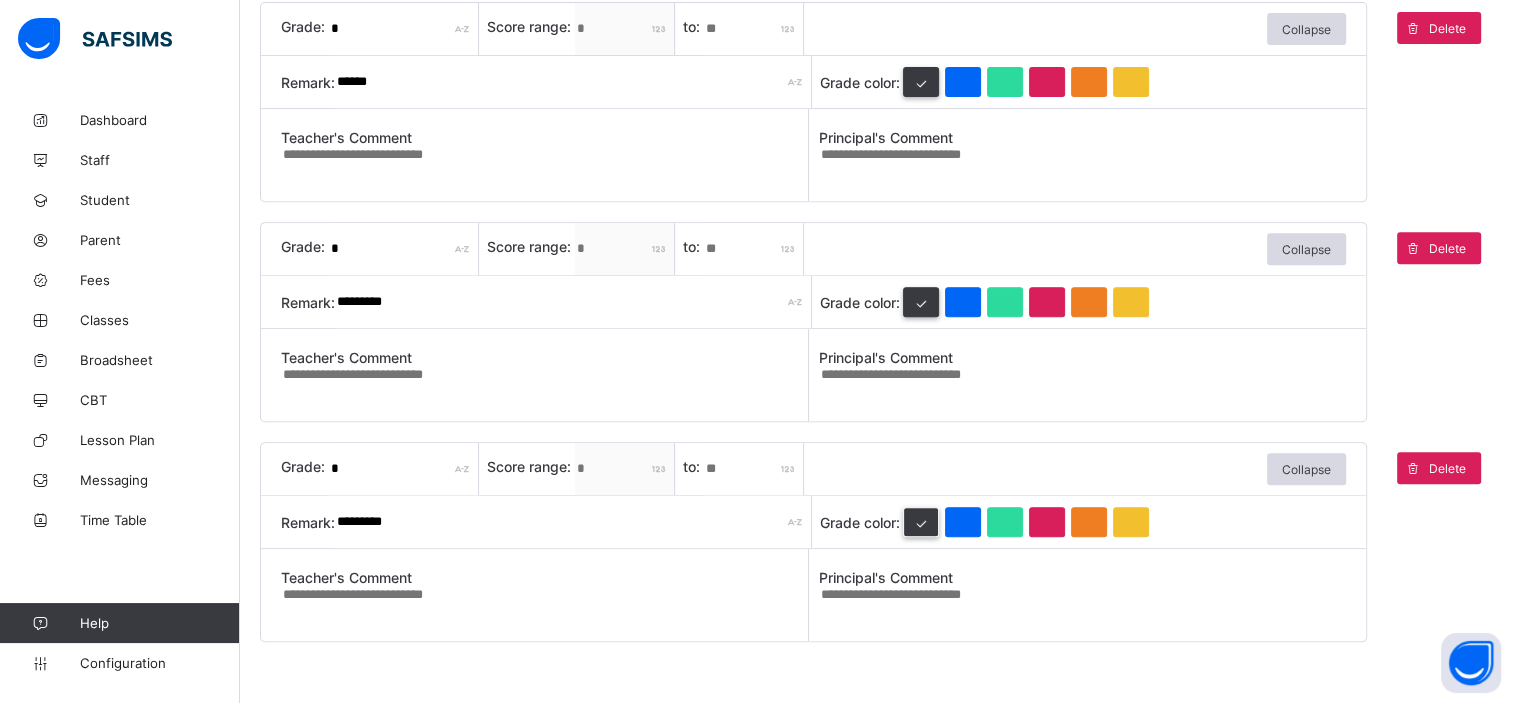 scroll, scrollTop: 958, scrollLeft: 0, axis: vertical 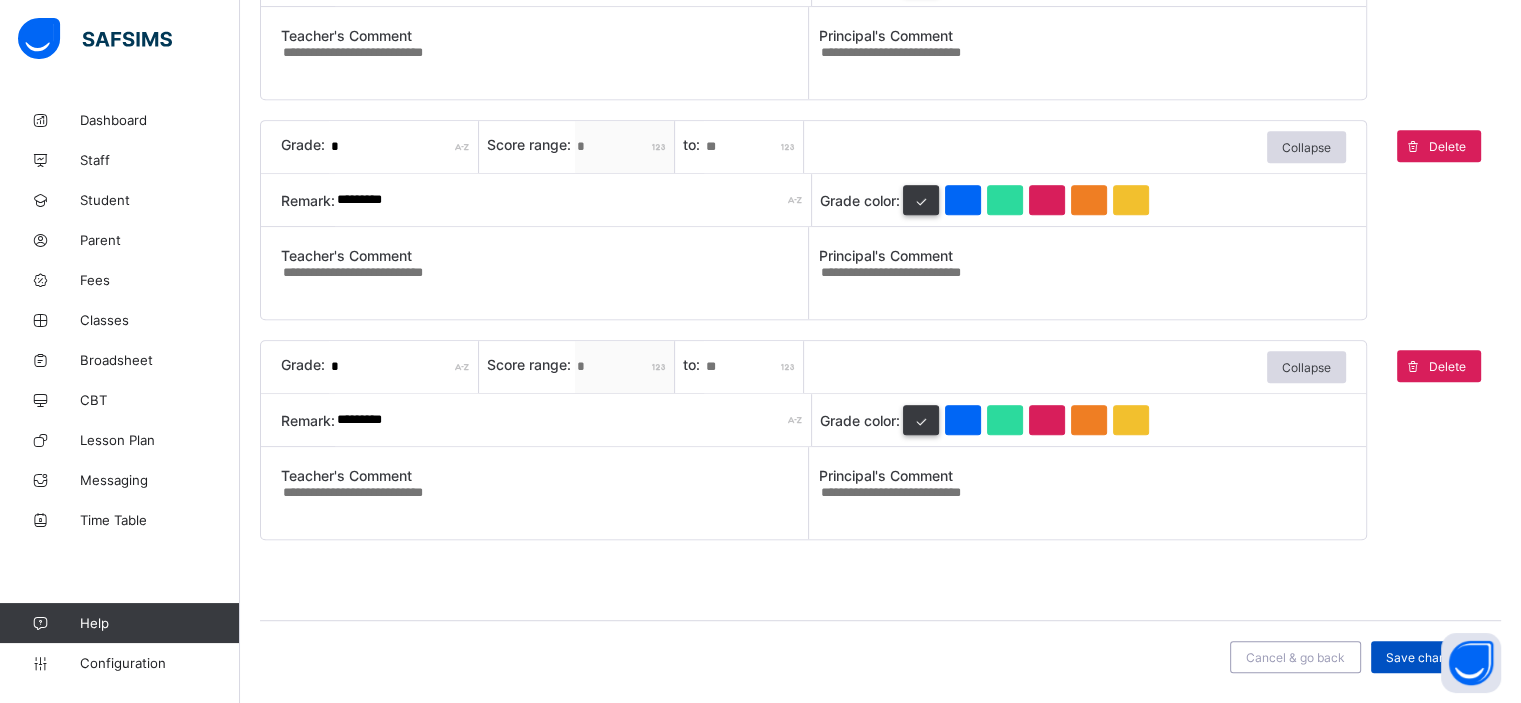 click on "Save changes" at bounding box center [1426, 657] 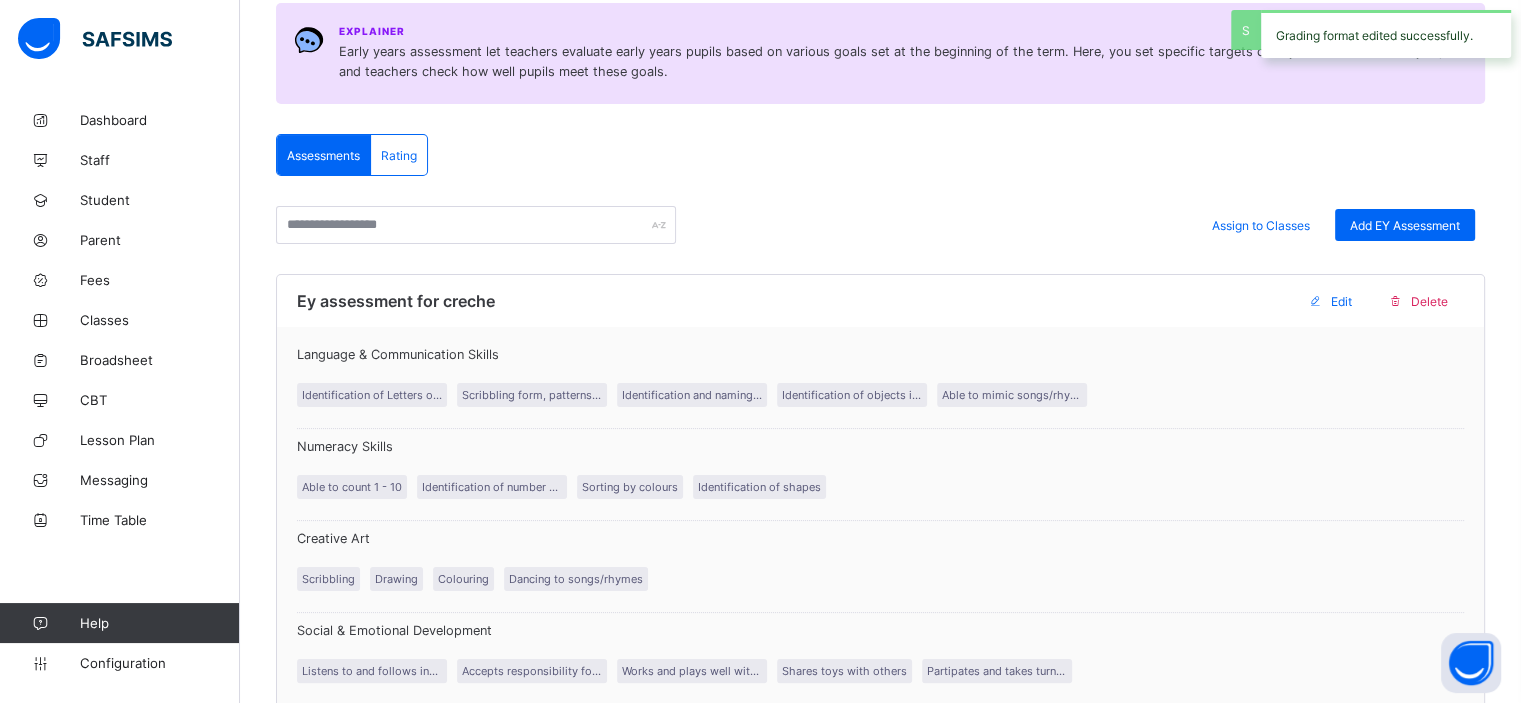 scroll, scrollTop: 958, scrollLeft: 0, axis: vertical 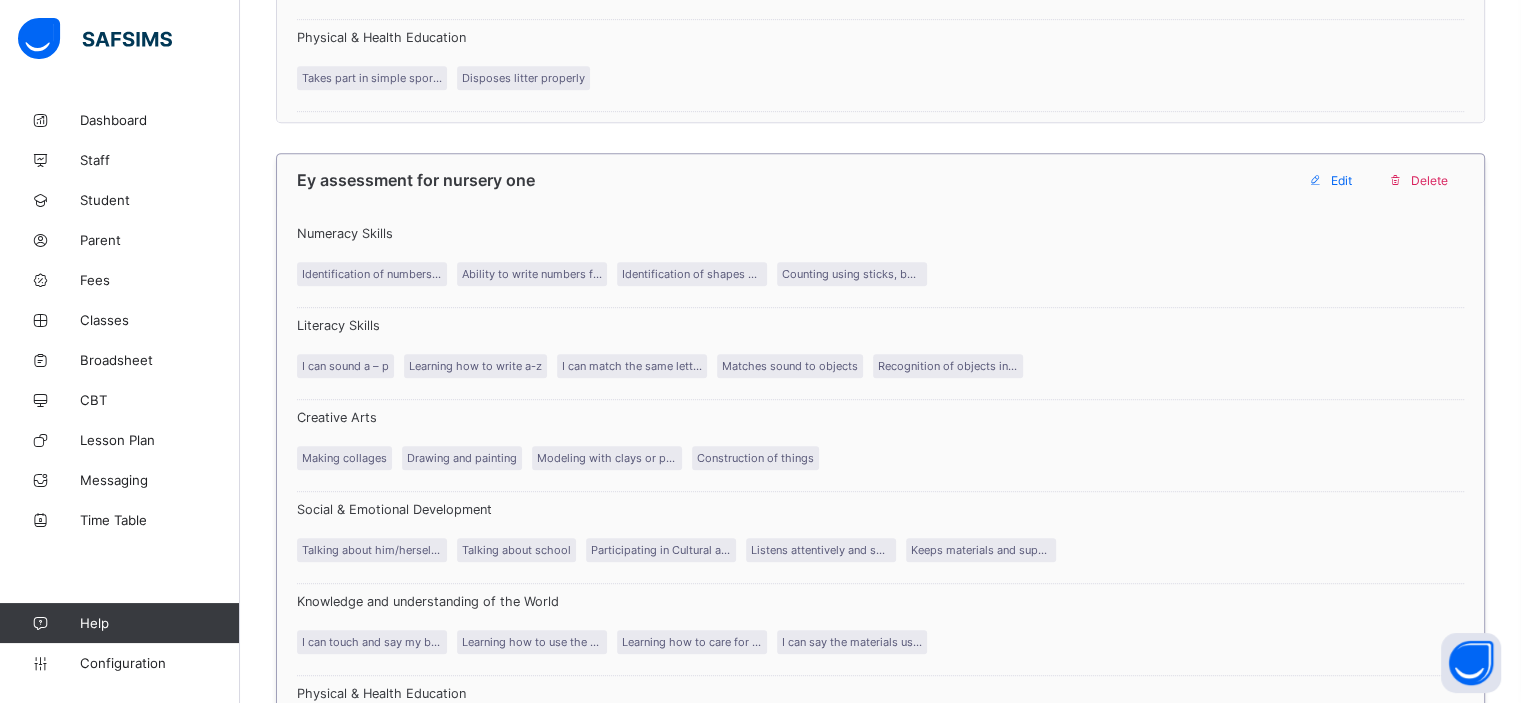 click on "Numeracy Skills Identification of numbers from 1 - 50 Ability to write numbers from 1 - 20 Identification of shapes such as square, triangle, circle, & rectangle Counting using sticks, bottle tops, desks, toys etc Literacy Skills I can sound a – p Learning how to write a-z I can match the same letters Matches sound to objects Recognition of objects in home, school and surrounding Creative Arts Making collages Drawing and painting Modeling with clays or plastics Construction of things Social & Emotional Development Talking about him/herself and his/her family Talking about school Participating in Cultural activities & games Listens attentively and shows concentration Keeps materials and supplies in order Knowledge and understanding of the World I can touch and say my body parts Learning how to use the toilet Learning how to care for my environment I can say the materials used in caring for my environment Physical & Health Education Using the indoor and outdoor play equipment Control of the body movement" at bounding box center (880, 538) 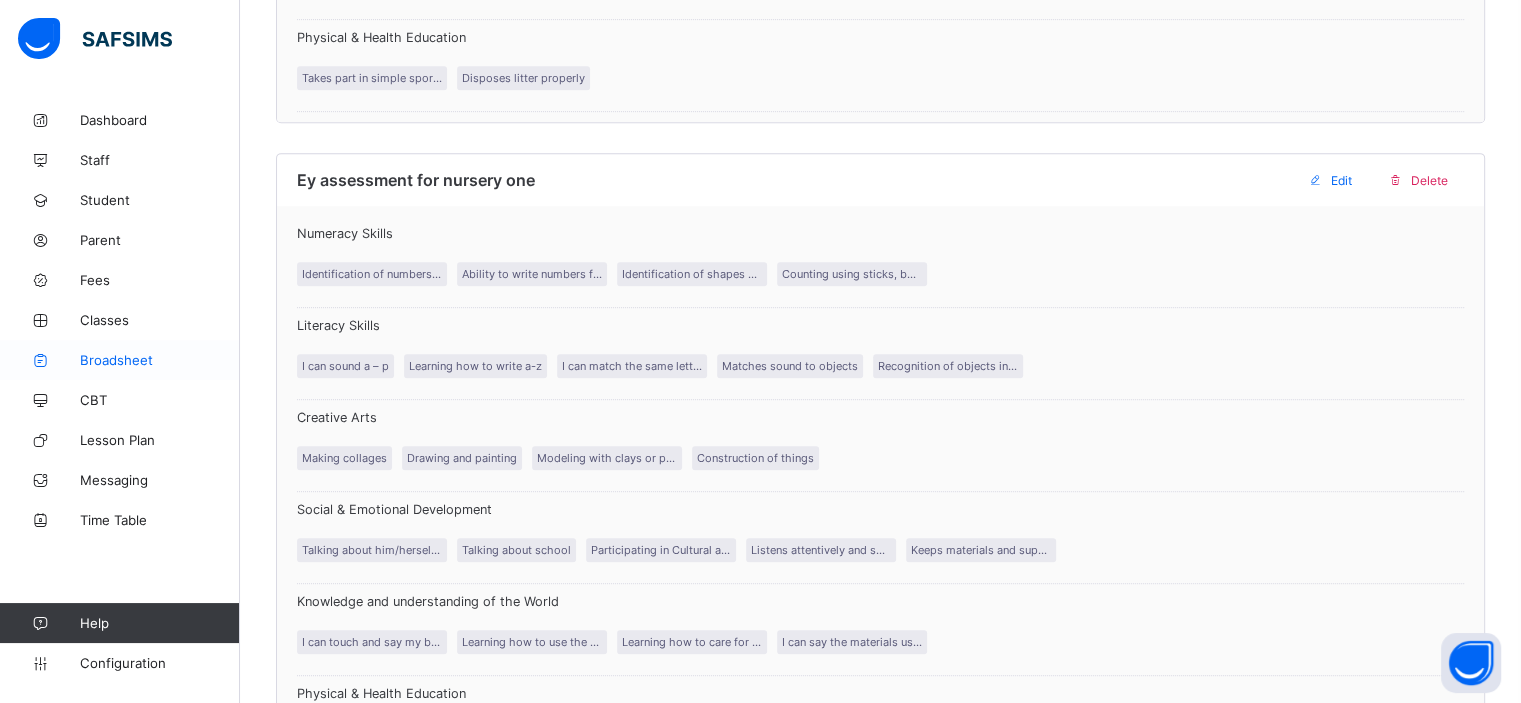 click on "Broadsheet" at bounding box center (160, 360) 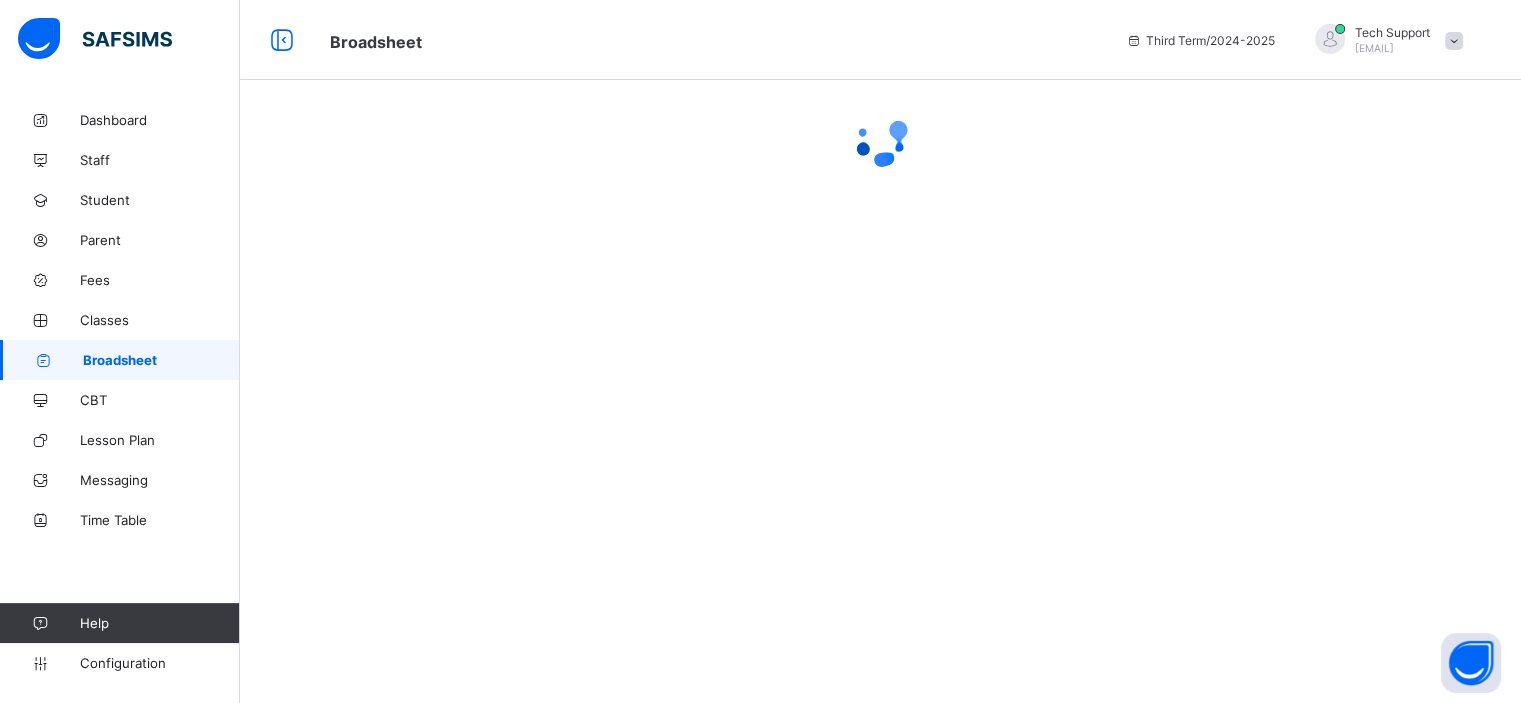 scroll, scrollTop: 0, scrollLeft: 0, axis: both 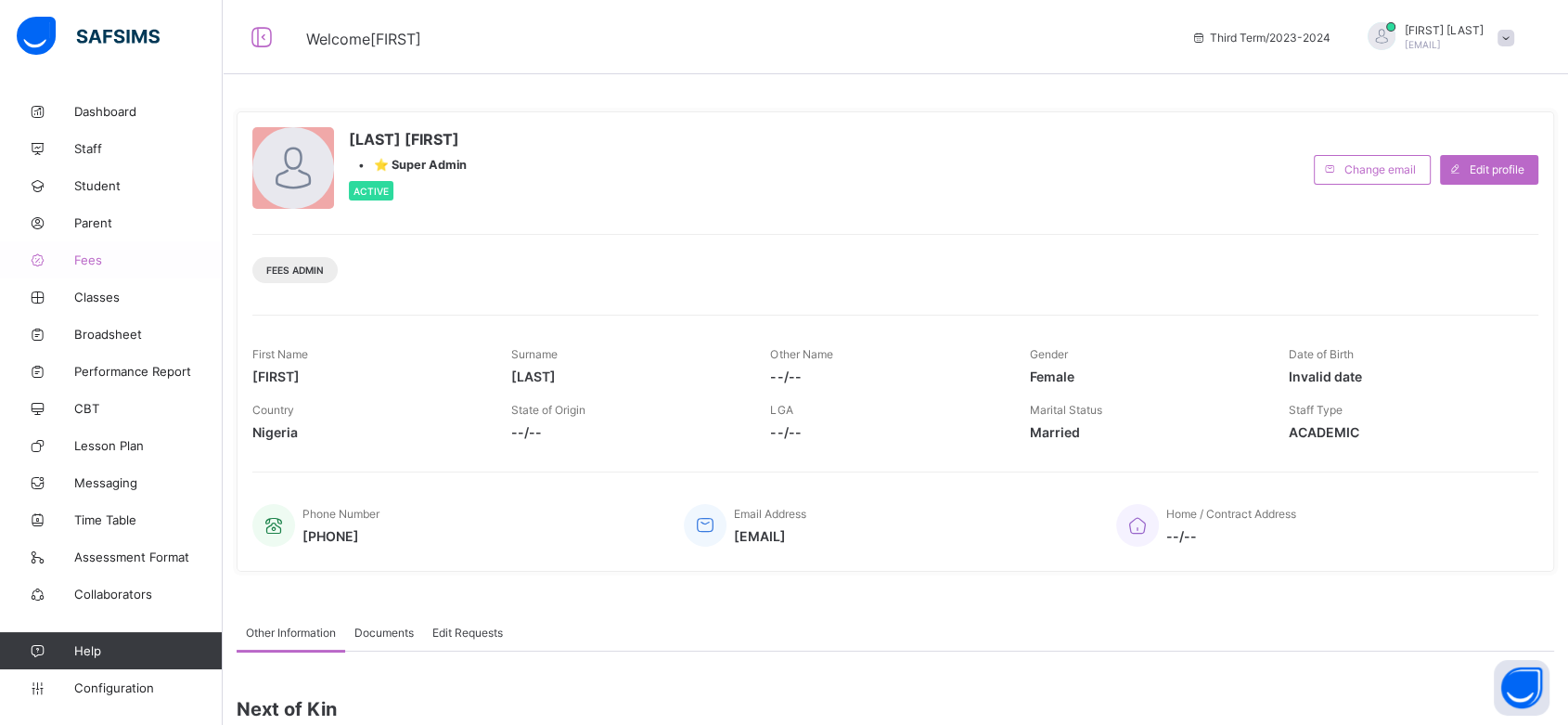 click on "Fees" at bounding box center (148, 260) 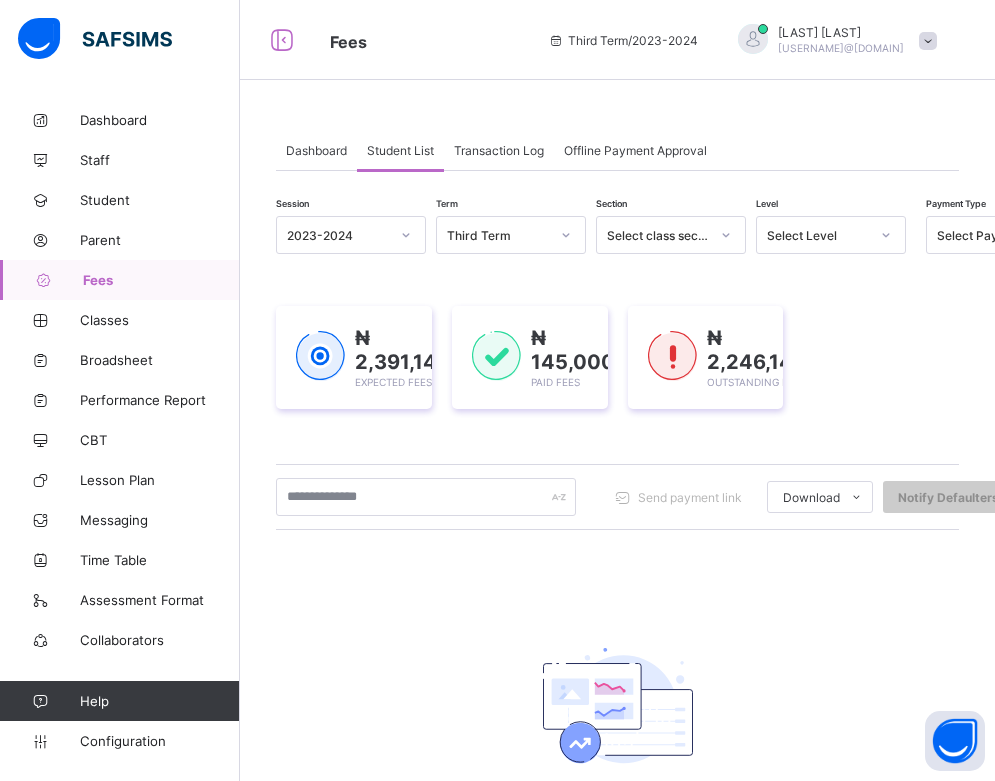 scroll, scrollTop: 0, scrollLeft: 0, axis: both 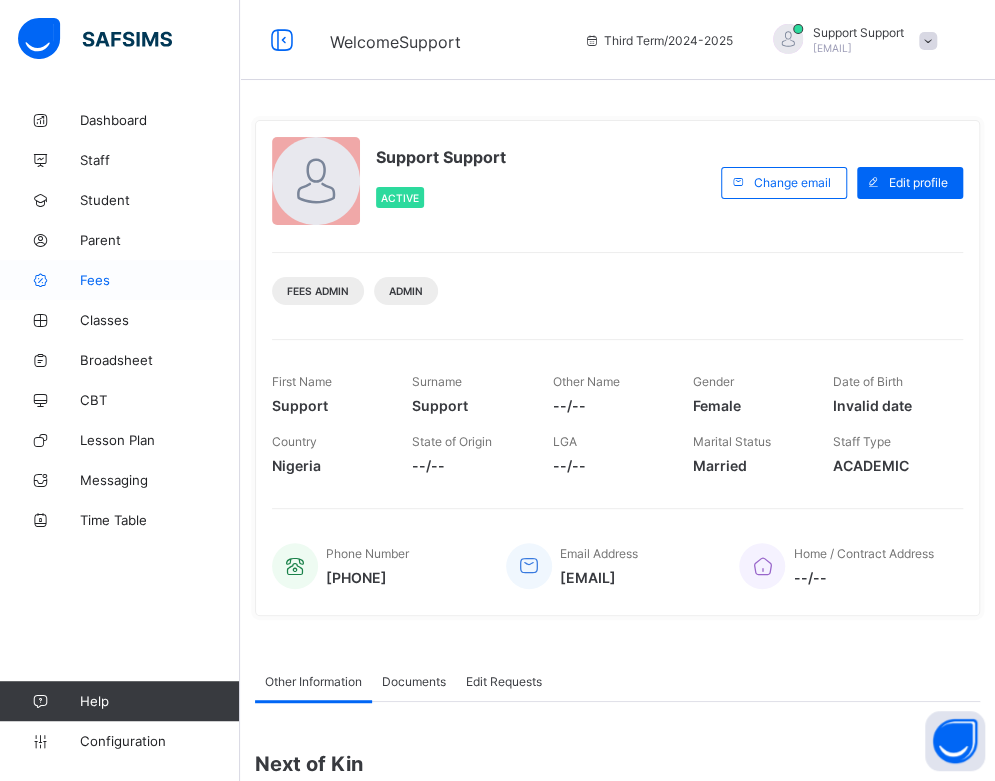 click on "Fees" at bounding box center (160, 280) 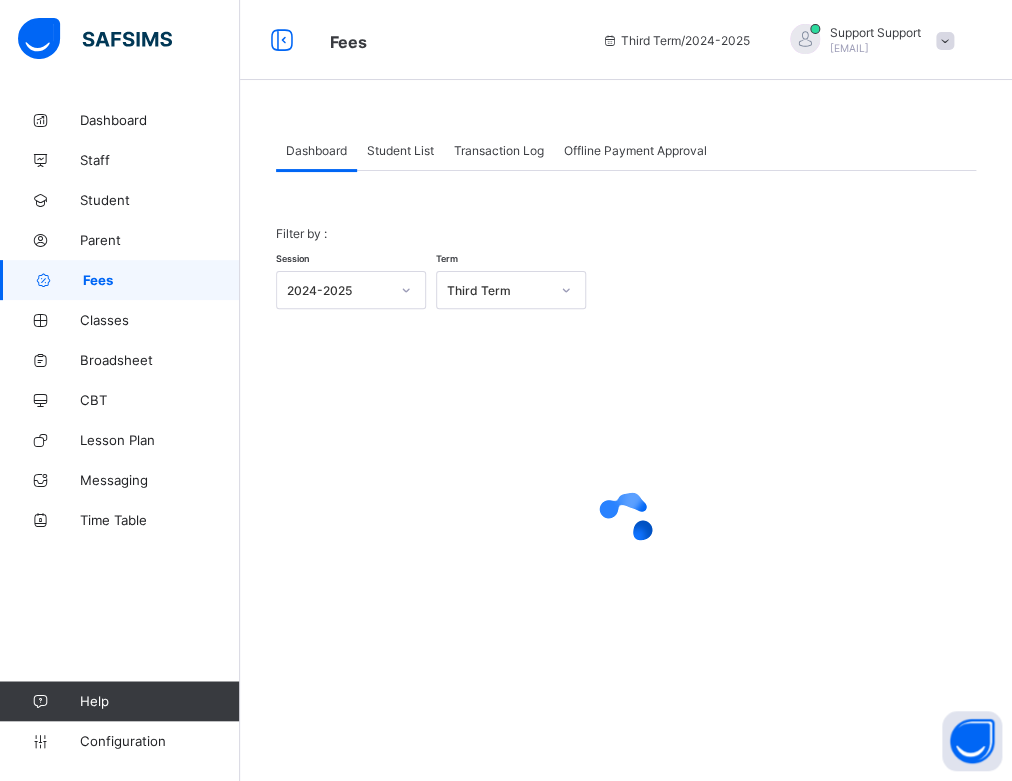 click on "Student List" at bounding box center (400, 150) 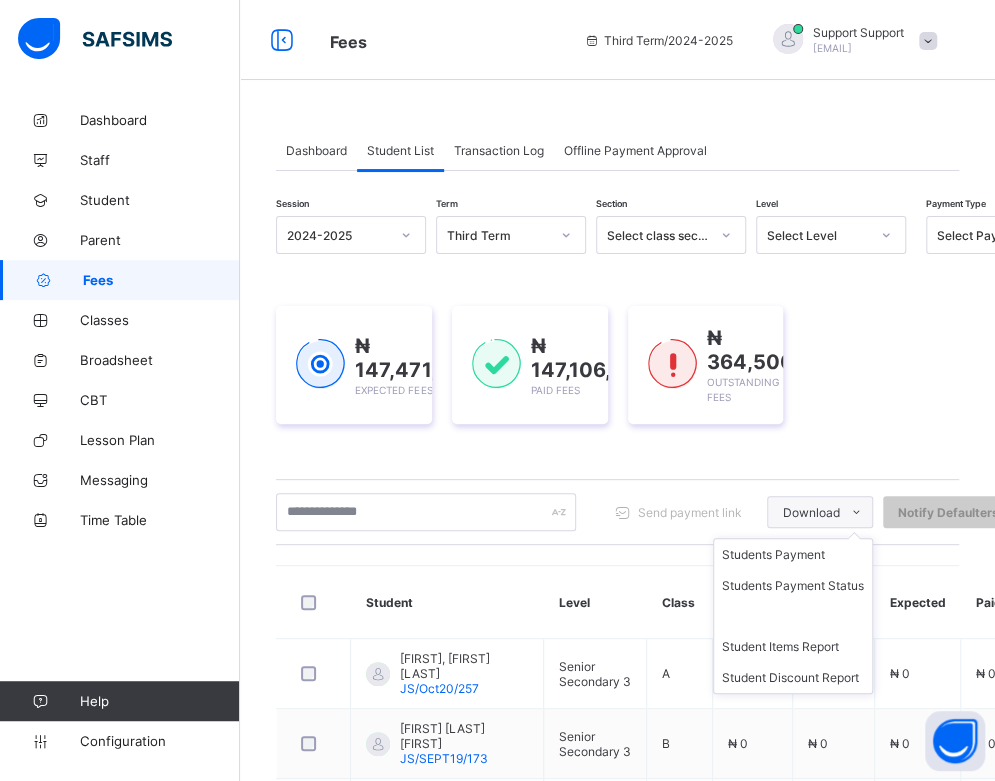 click at bounding box center (856, 512) 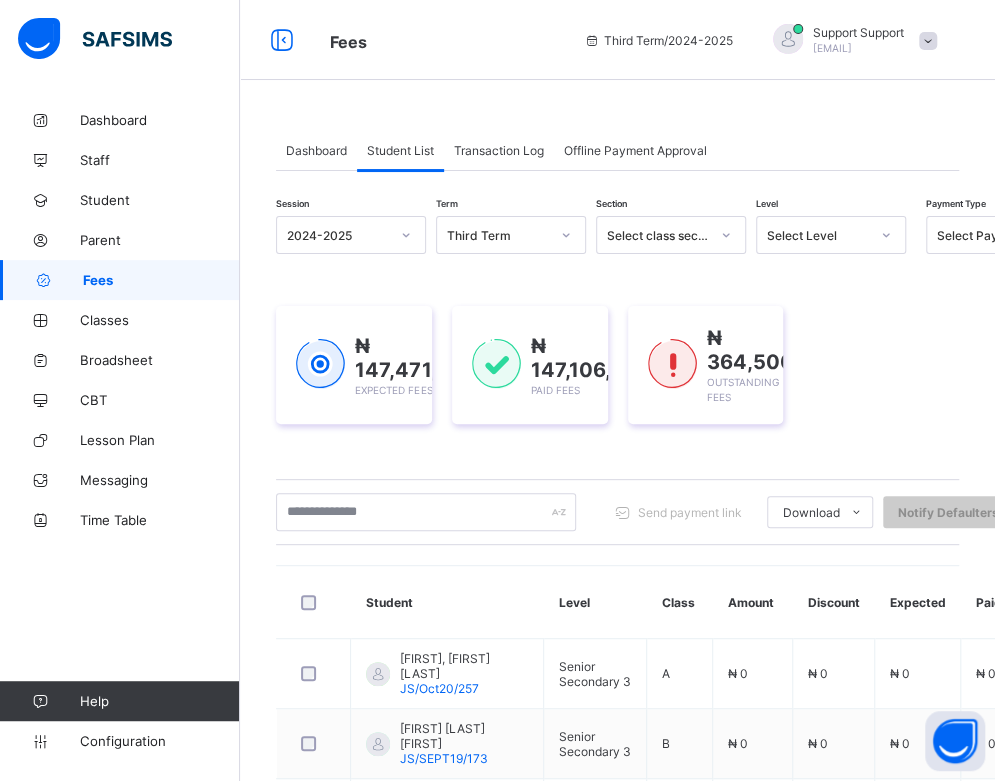 scroll, scrollTop: 187, scrollLeft: 0, axis: vertical 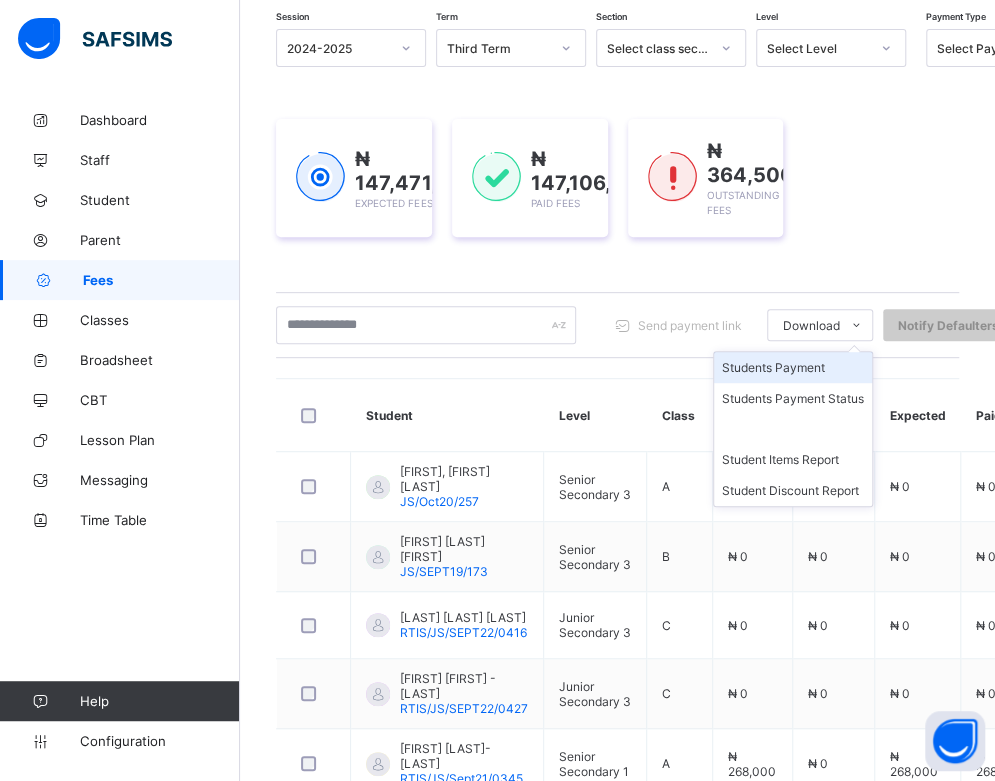 click on "Students Payment" at bounding box center (793, 367) 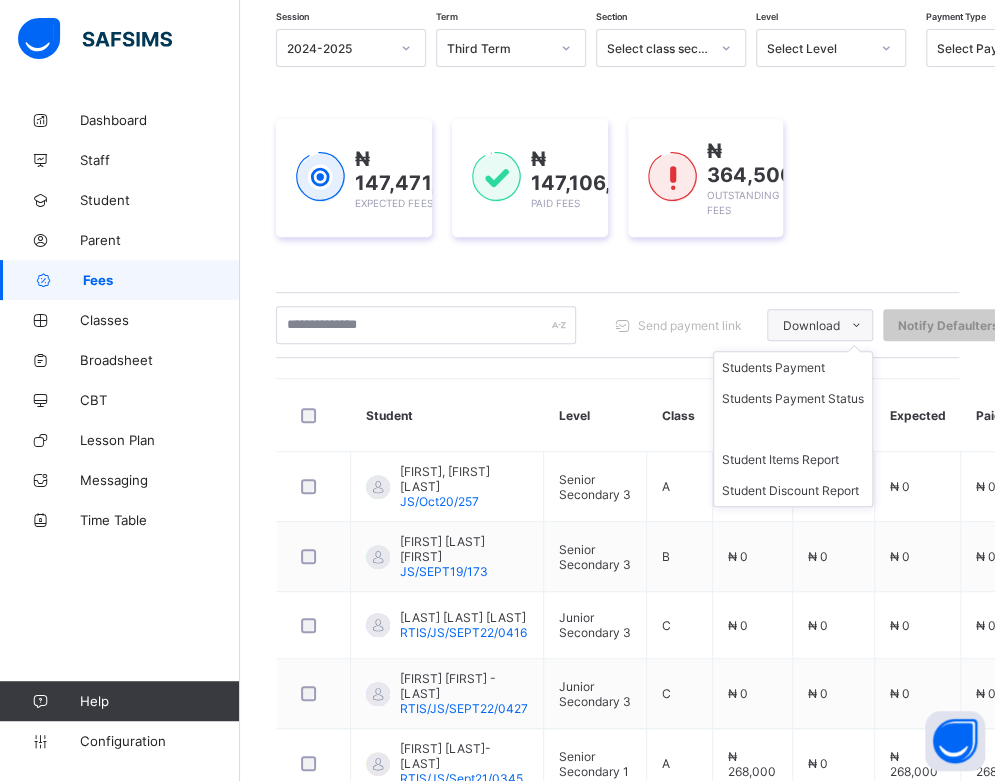 click at bounding box center (856, 325) 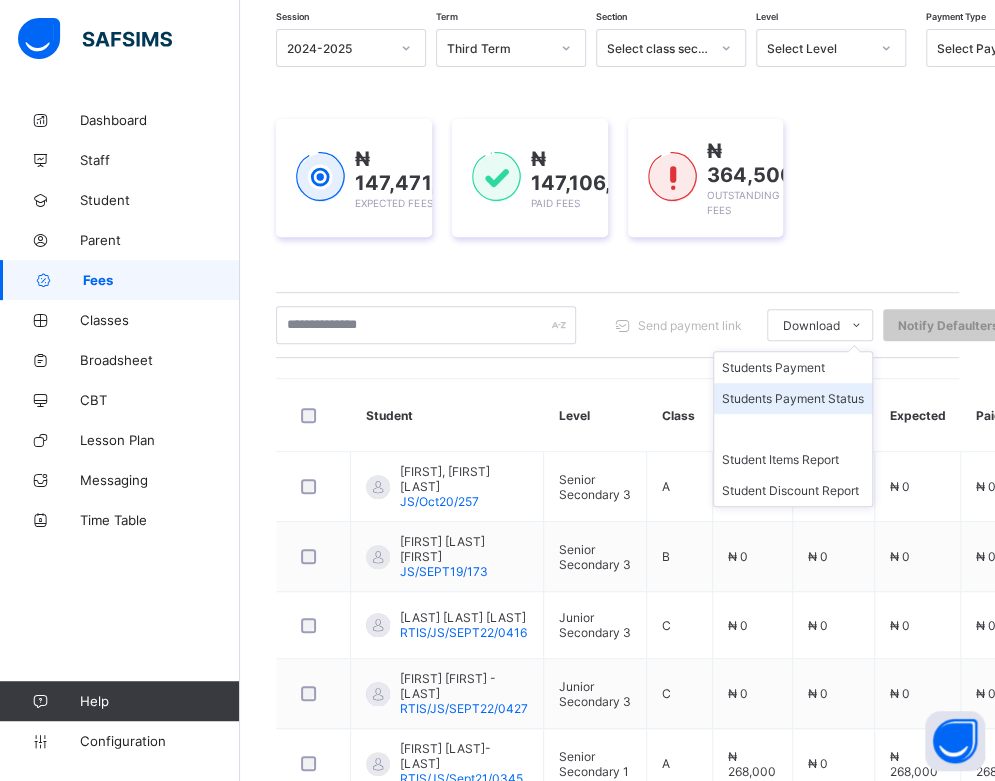 click on "Students Payment Status" at bounding box center [793, 398] 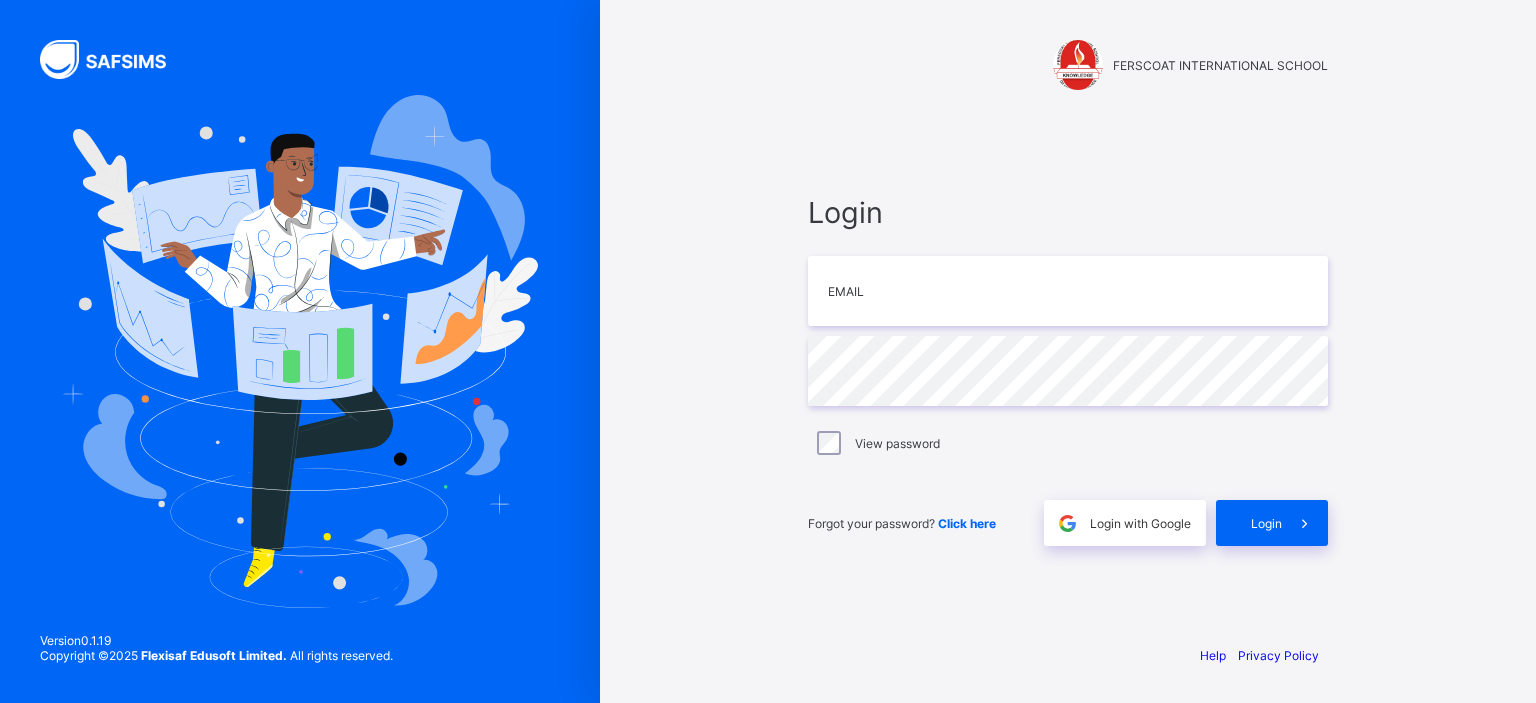 scroll, scrollTop: 0, scrollLeft: 0, axis: both 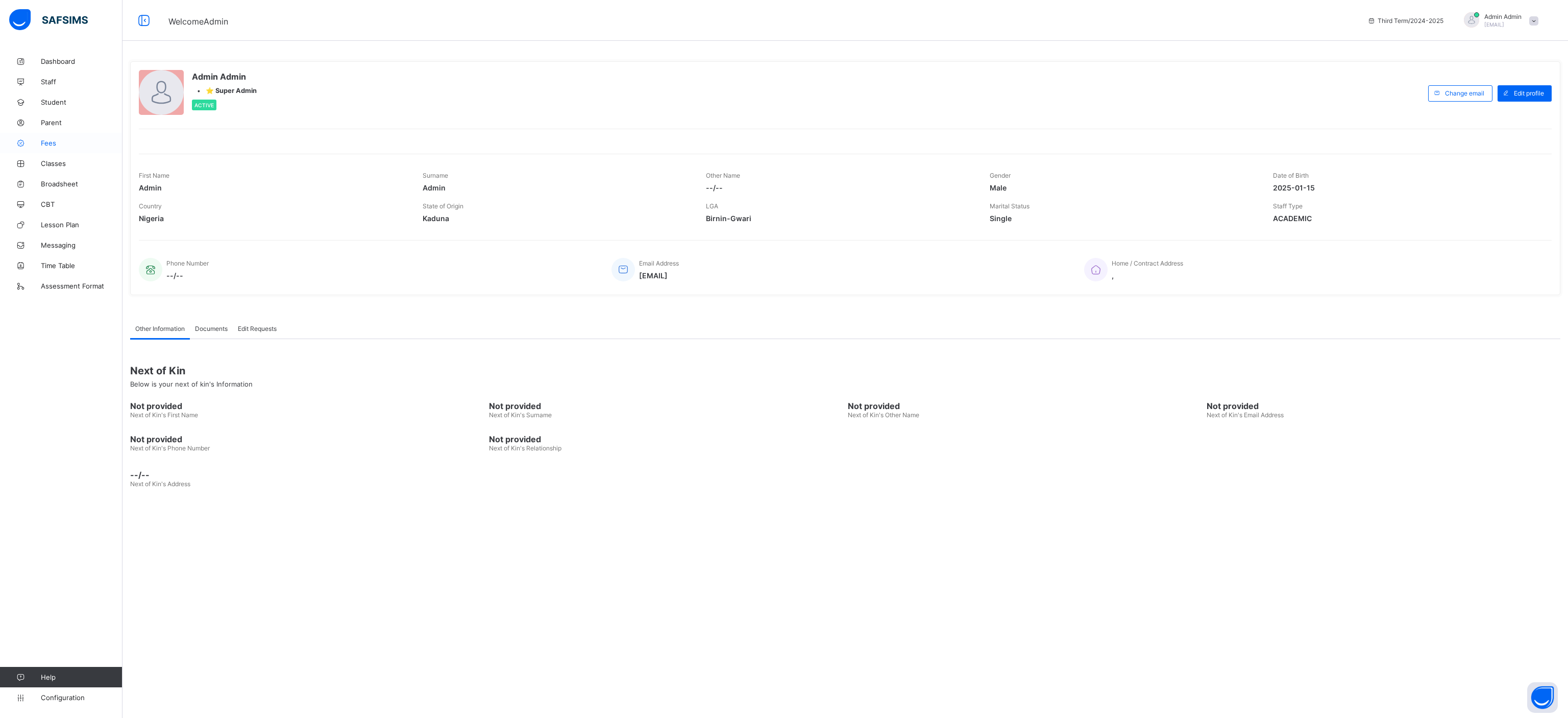 click on "Fees" at bounding box center [82, 143] 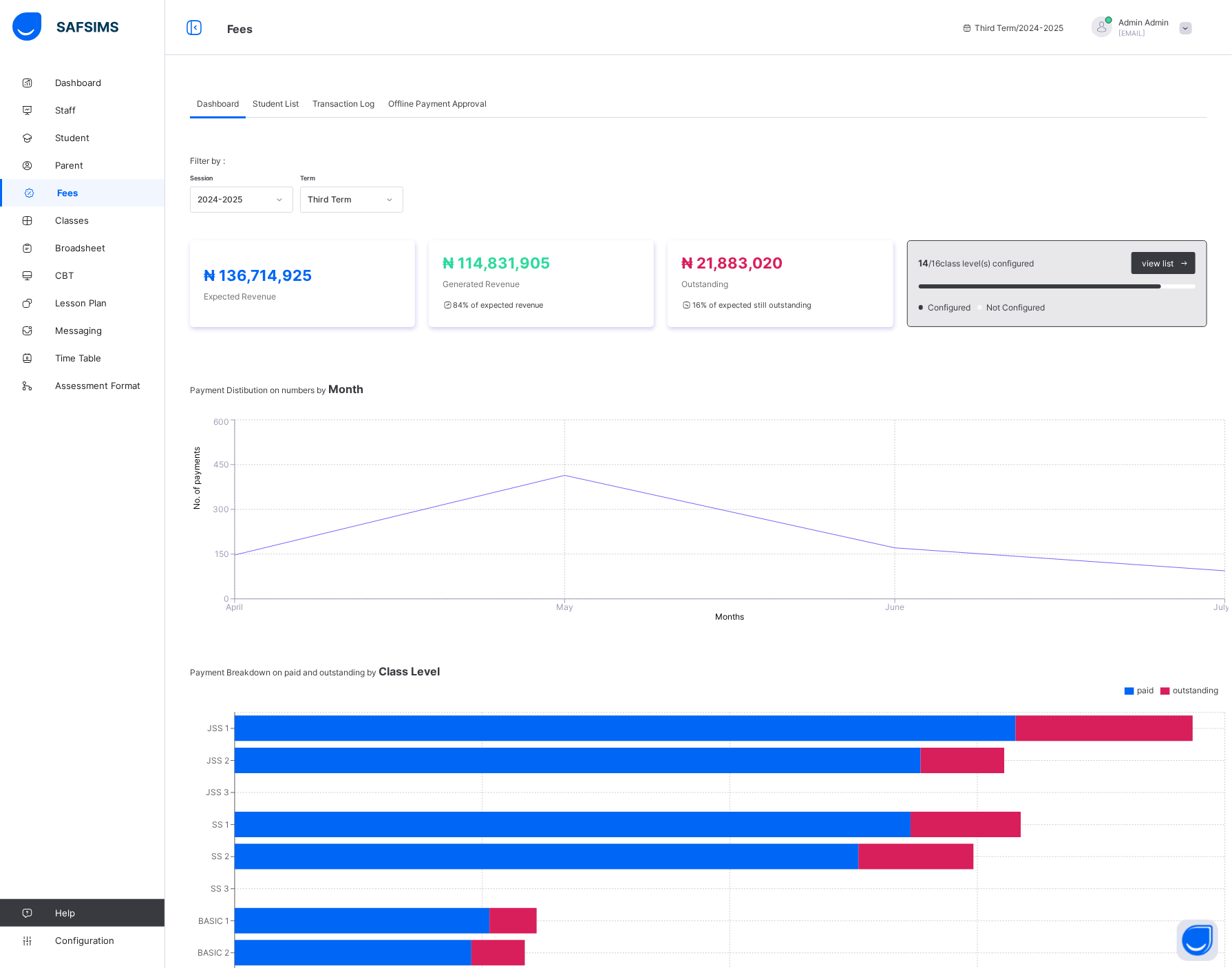 click on "Student List" at bounding box center (275, 103) 